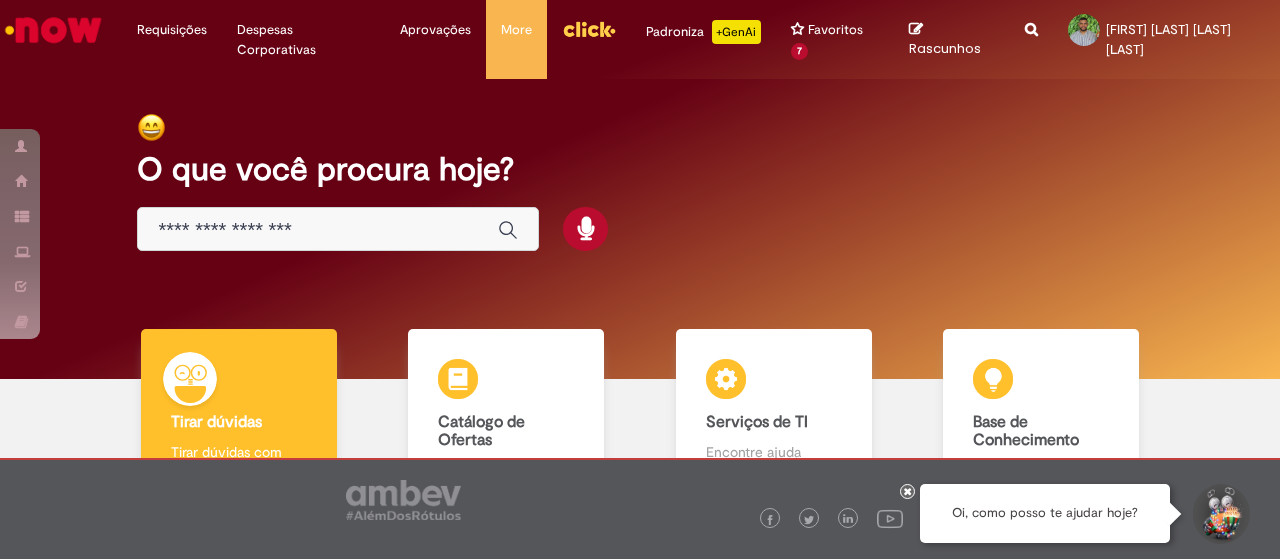 scroll, scrollTop: 0, scrollLeft: 0, axis: both 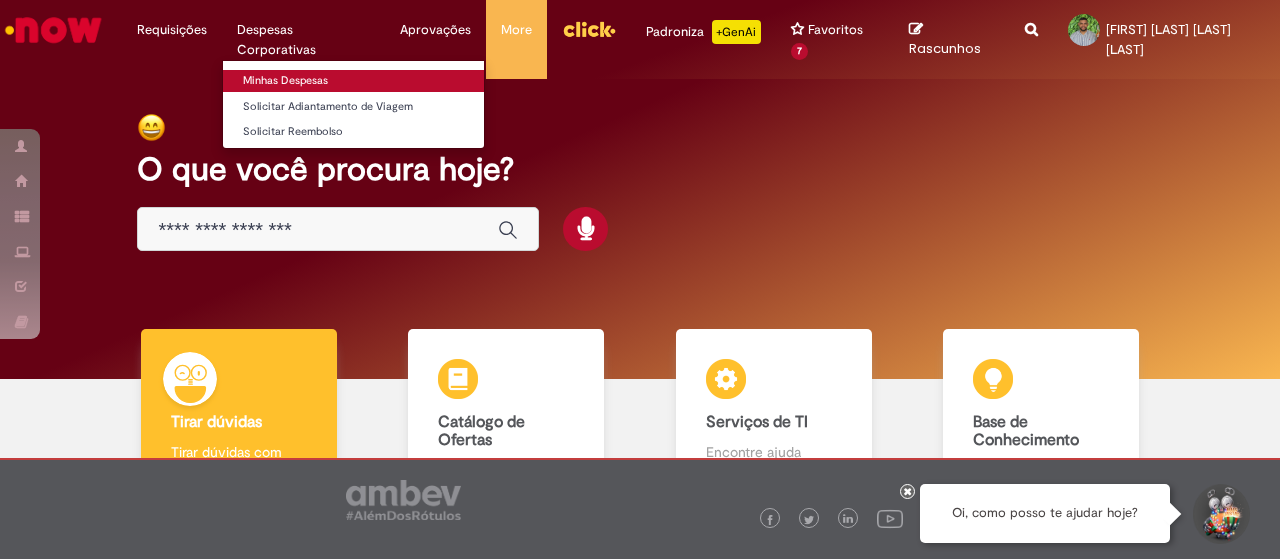 click on "Minhas Despesas" at bounding box center [353, 81] 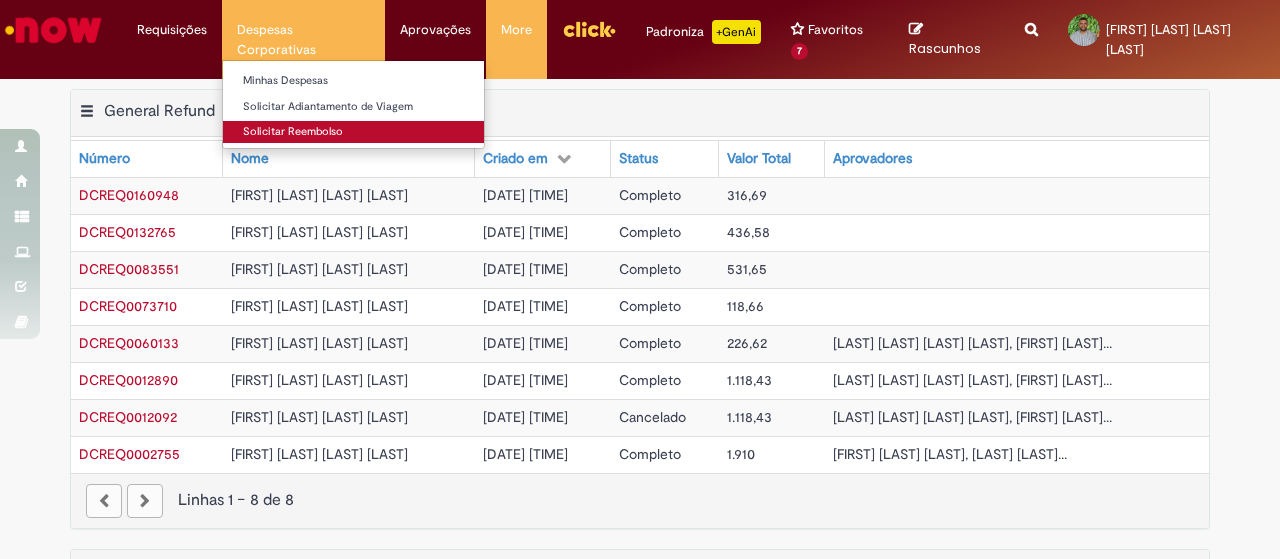 click on "Solicitar Reembolso" at bounding box center [353, 132] 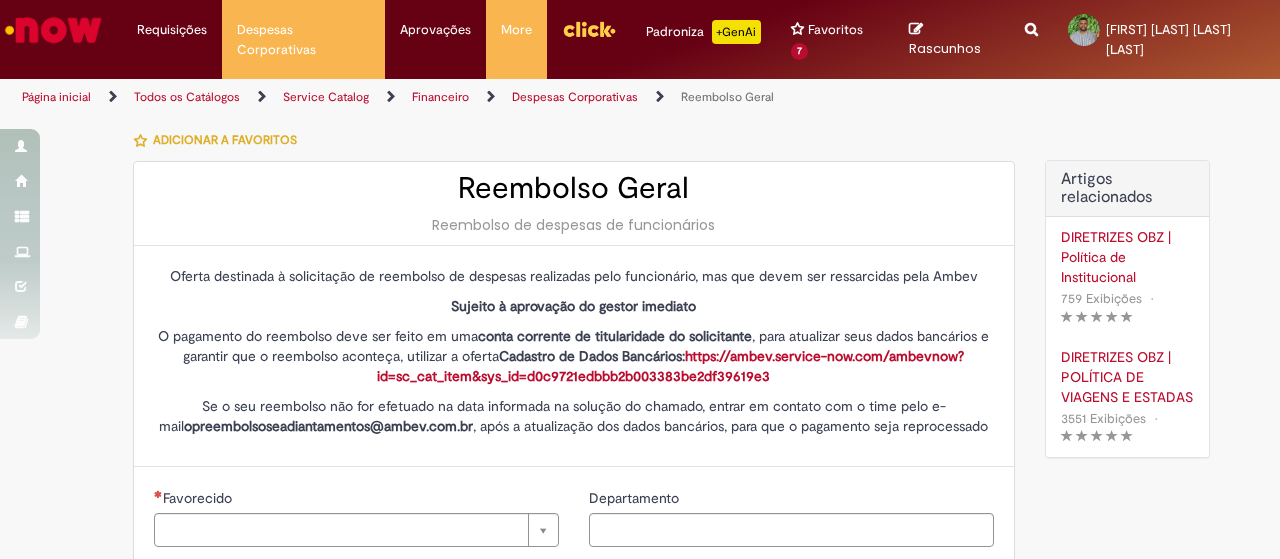 type on "********" 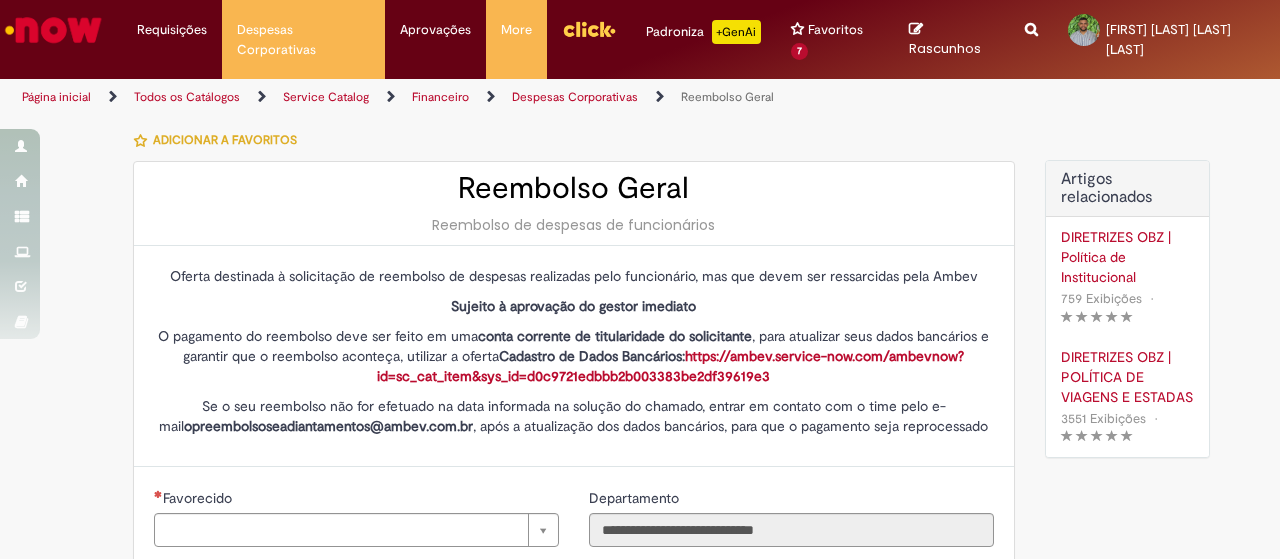 type on "**********" 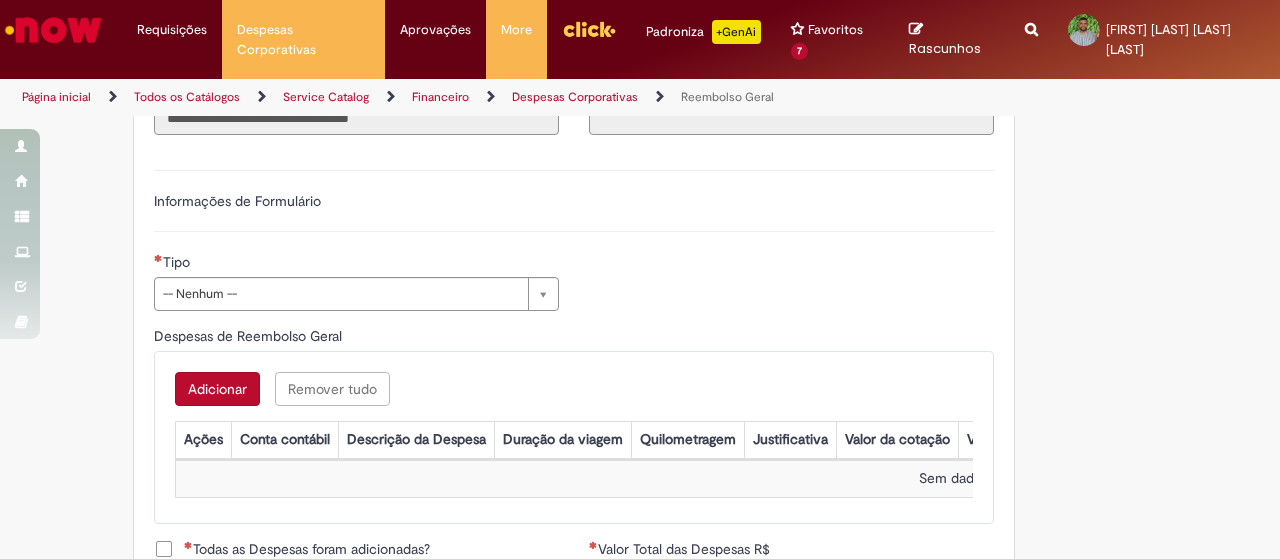 scroll, scrollTop: 635, scrollLeft: 0, axis: vertical 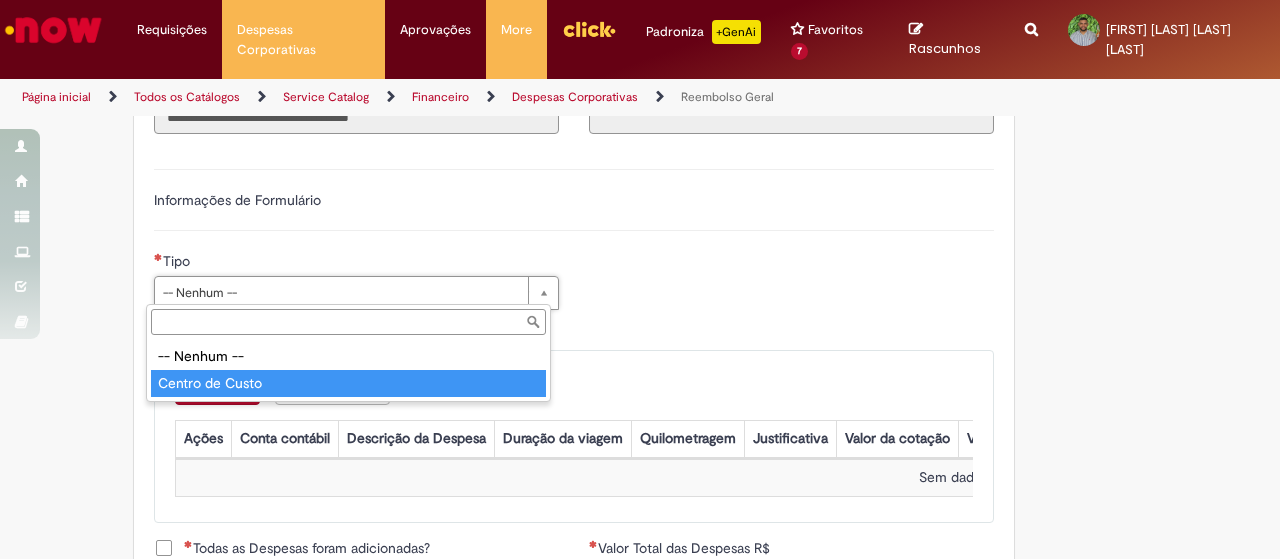 type on "**********" 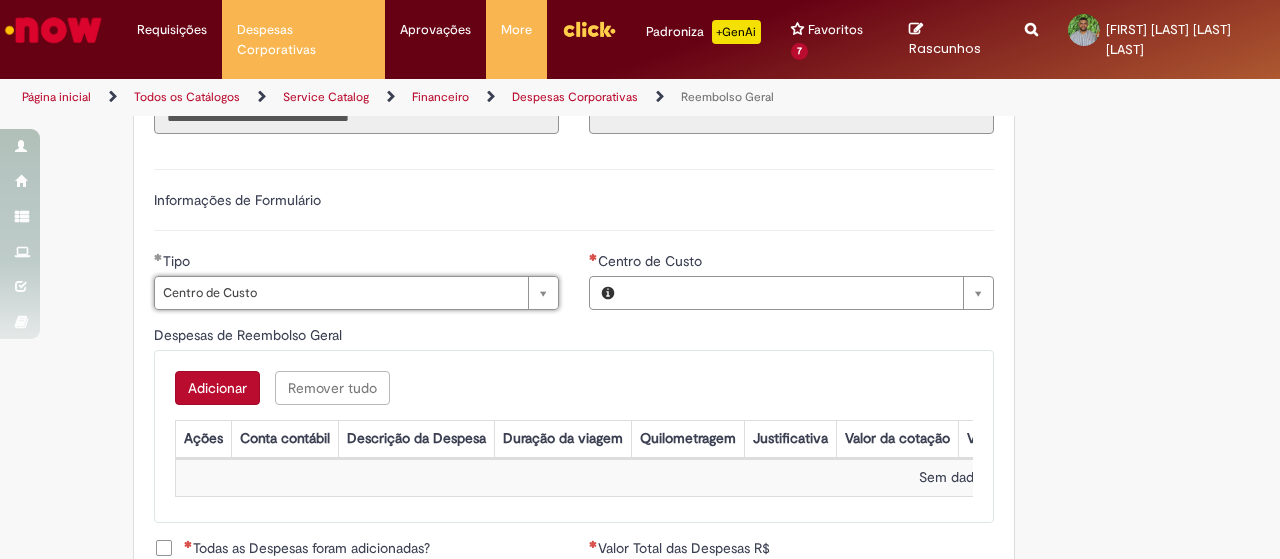 type on "**********" 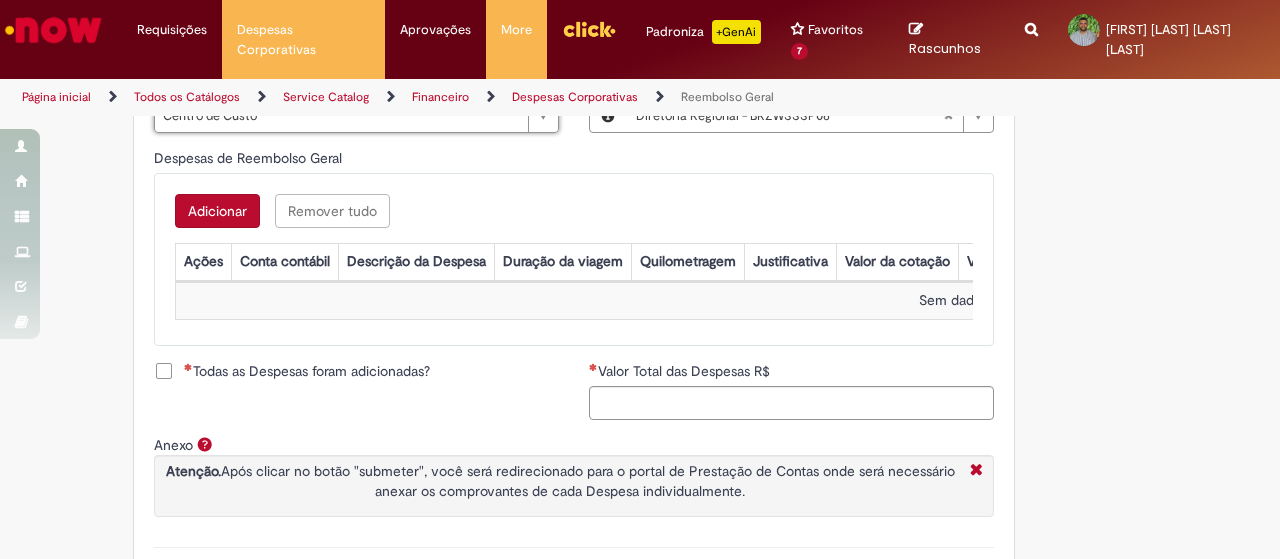 scroll, scrollTop: 813, scrollLeft: 0, axis: vertical 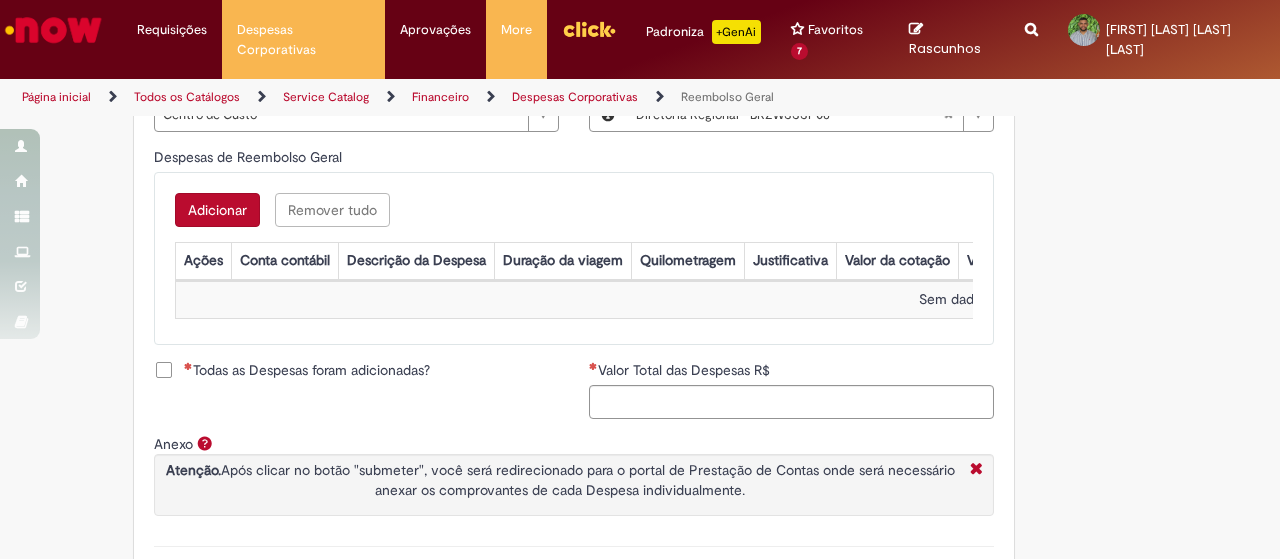 click on "Adicionar" at bounding box center (217, 210) 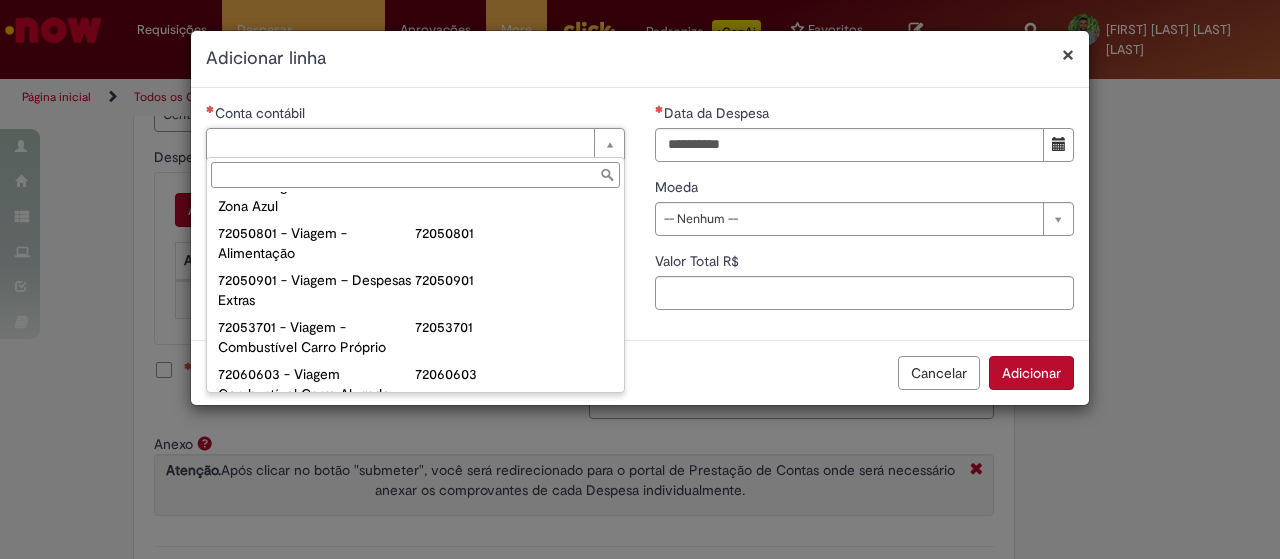 scroll, scrollTop: 1232, scrollLeft: 0, axis: vertical 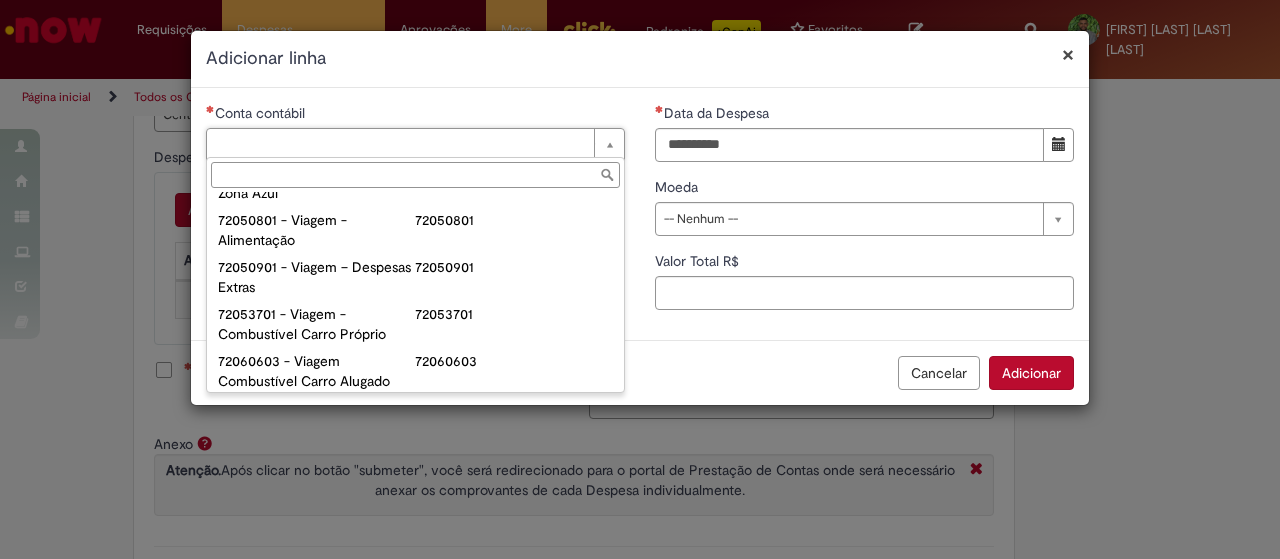 type on "**********" 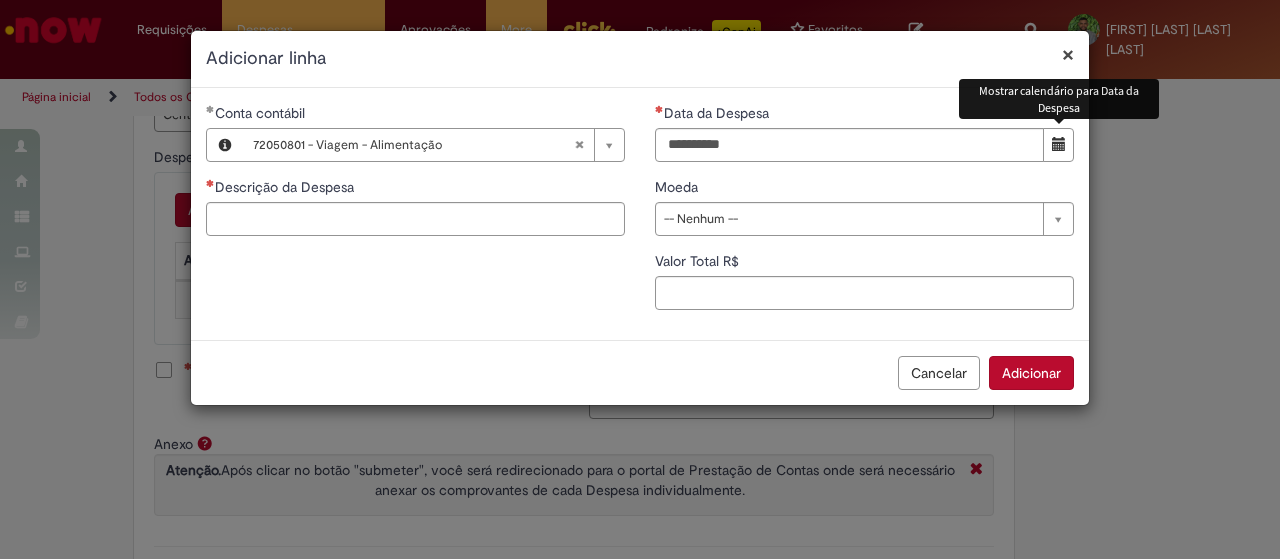 click at bounding box center (1058, 145) 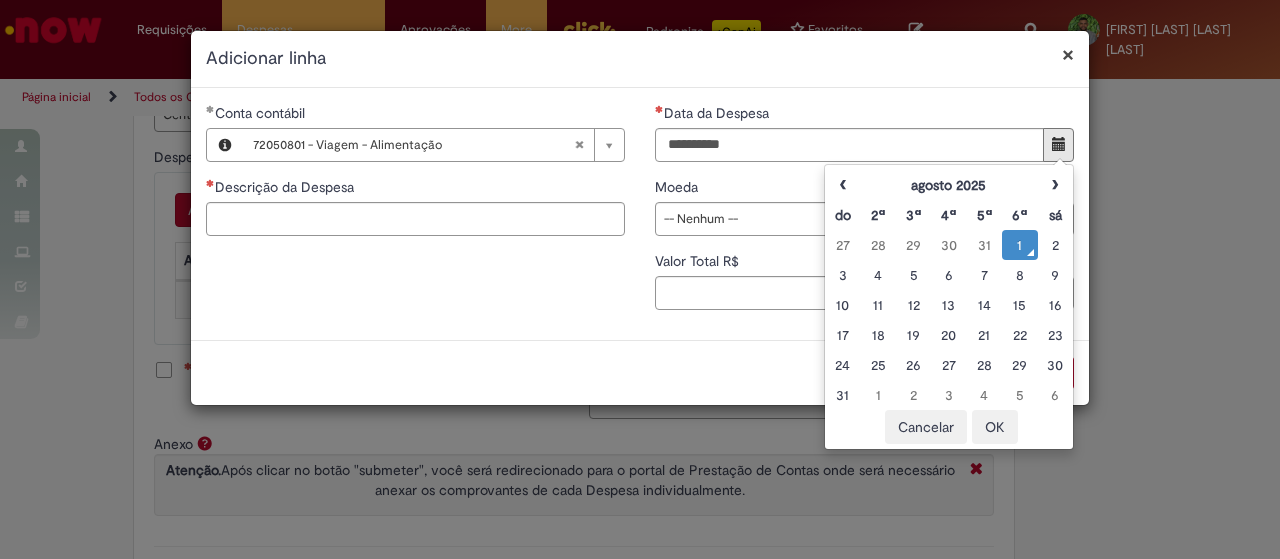 click on "1" at bounding box center [1019, 245] 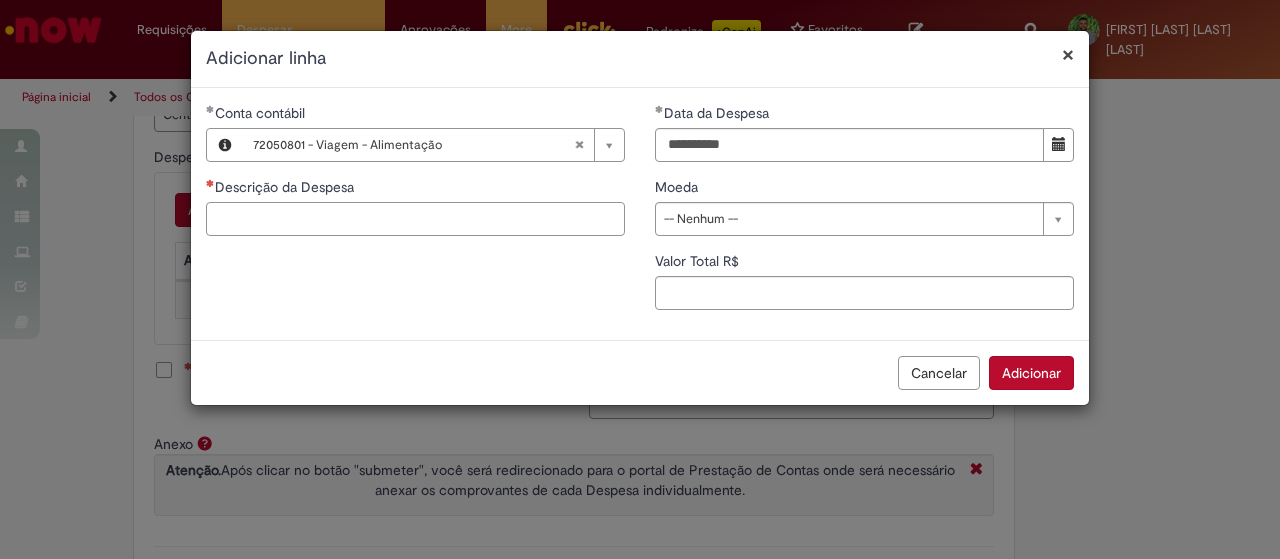 click on "Descrição da Despesa" at bounding box center (415, 219) 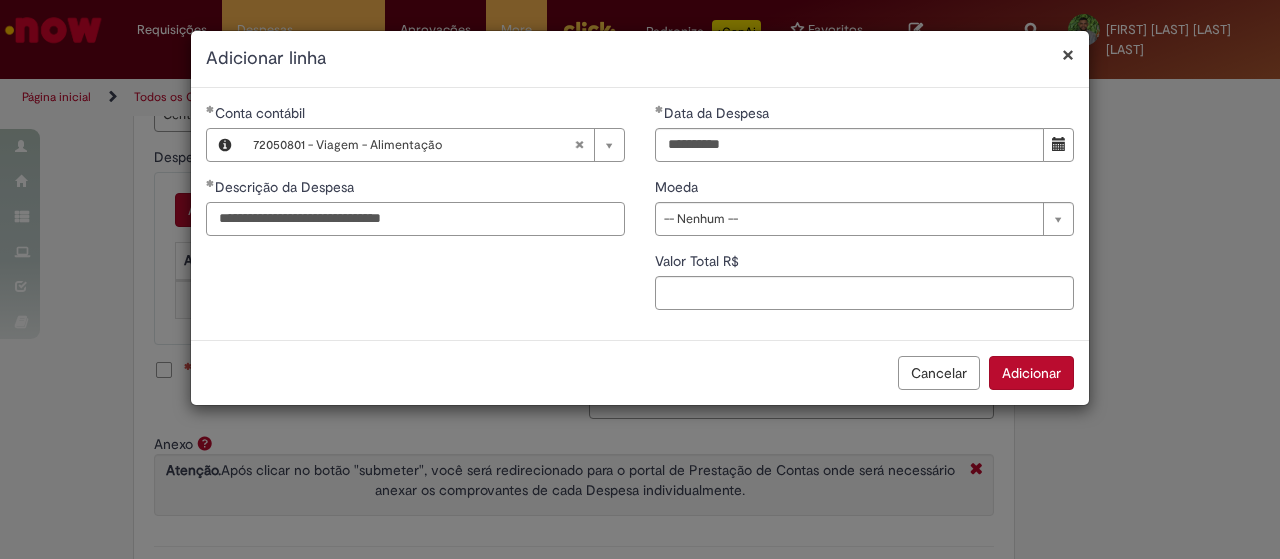 type on "**********" 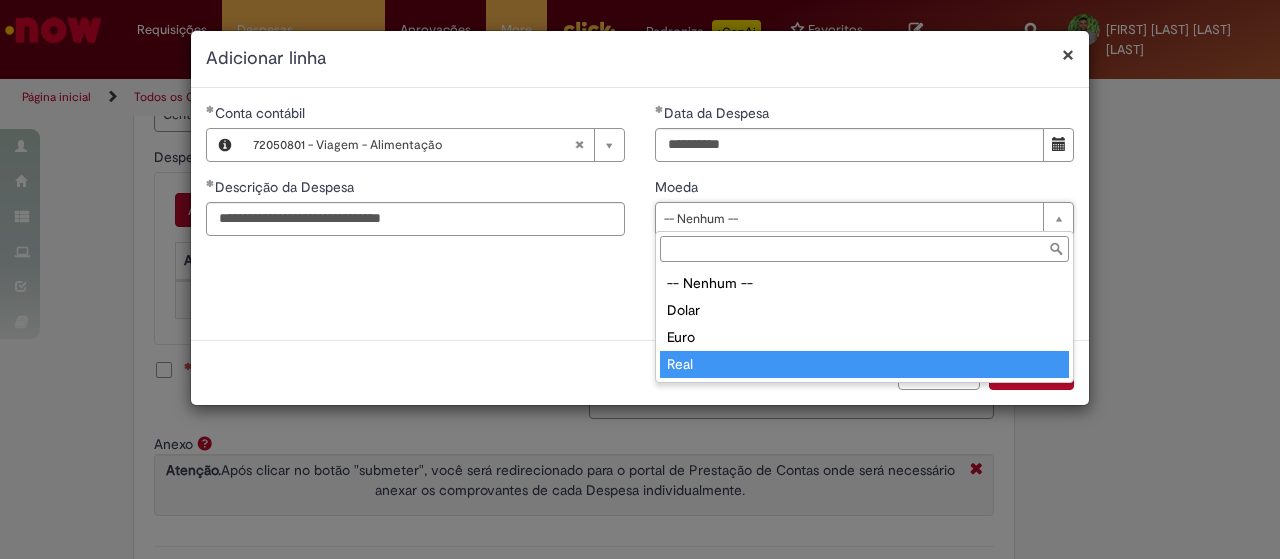 type on "****" 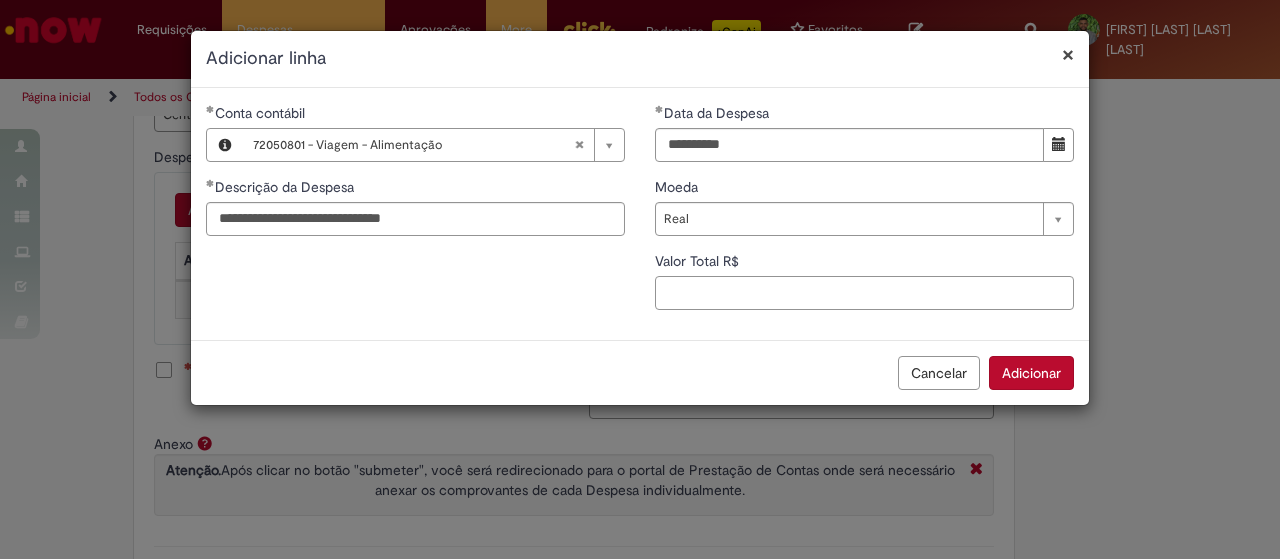 click on "Valor Total R$" at bounding box center [864, 293] 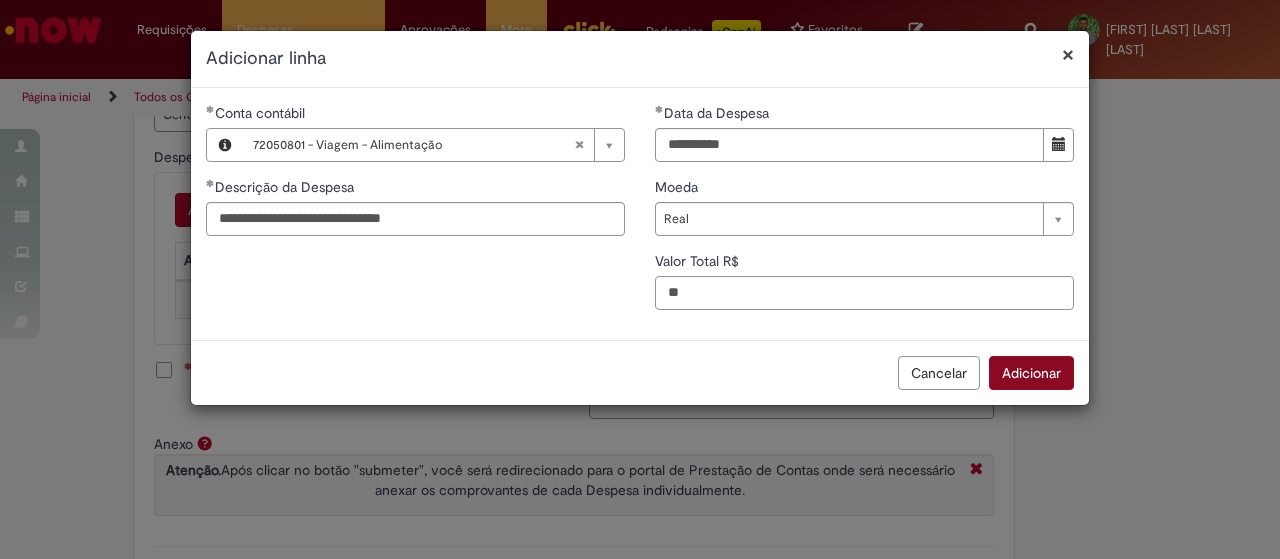 type on "**" 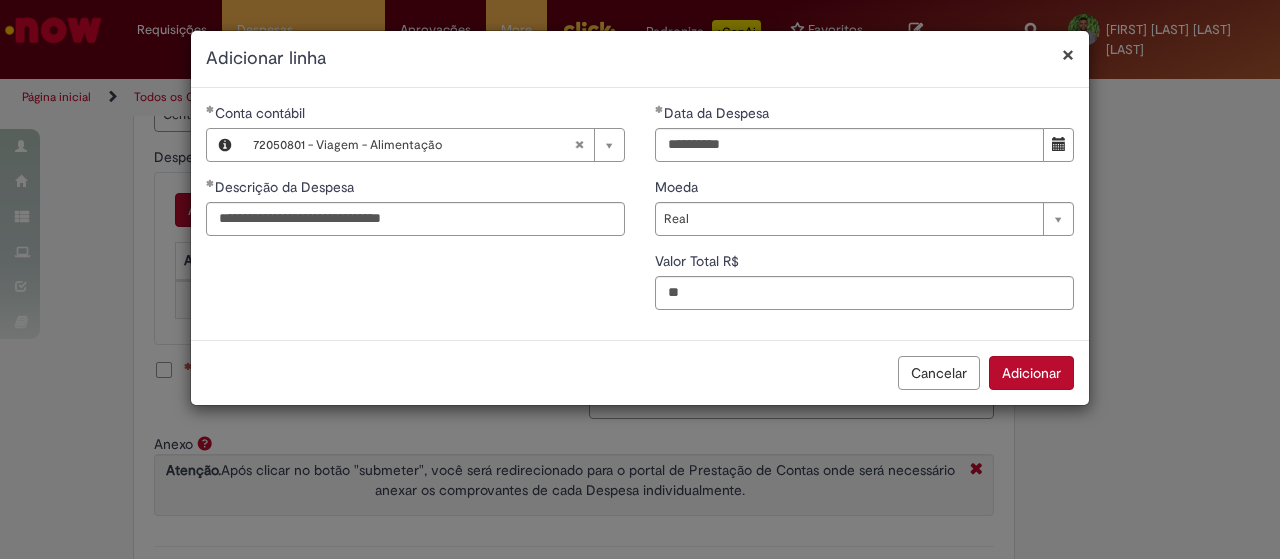 click on "Adicionar" at bounding box center [1031, 373] 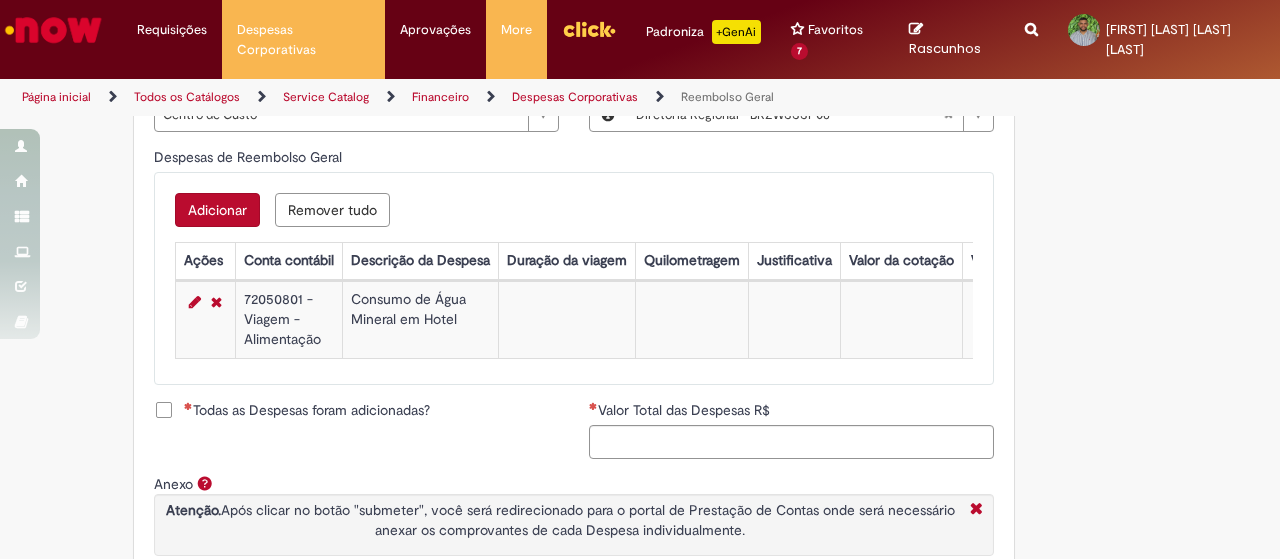 click on "Adicionar" at bounding box center (217, 210) 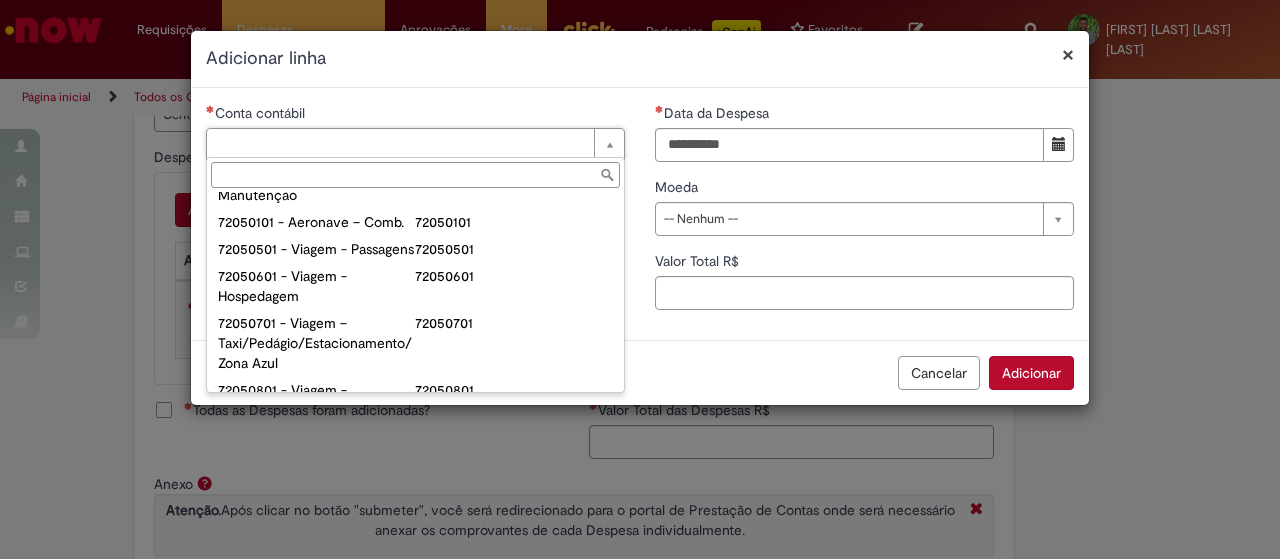 scroll, scrollTop: 1182, scrollLeft: 0, axis: vertical 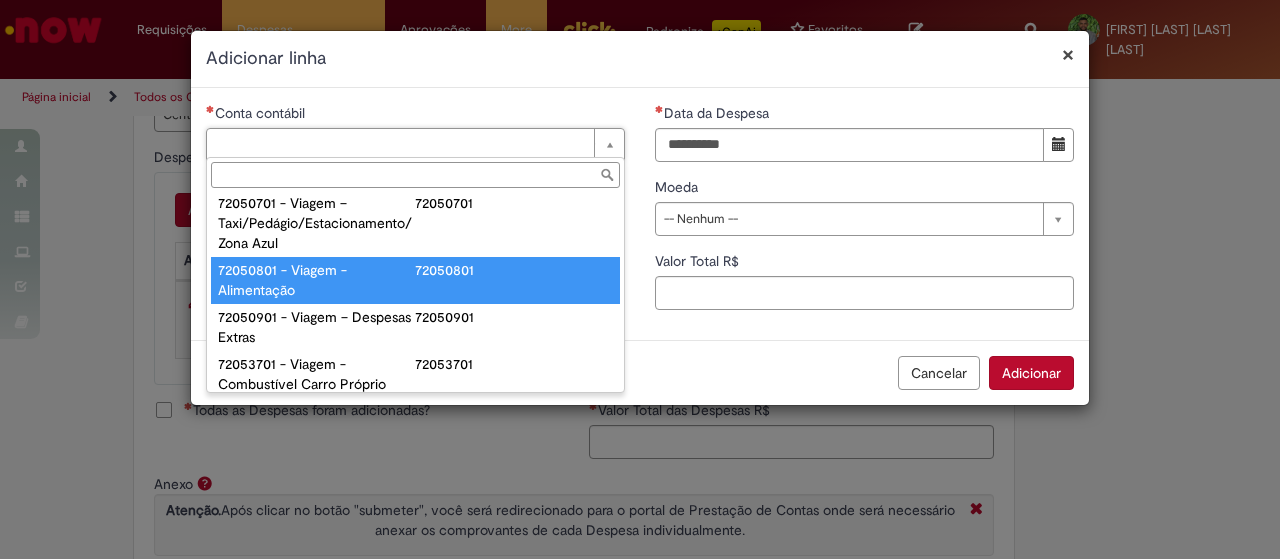 type on "**********" 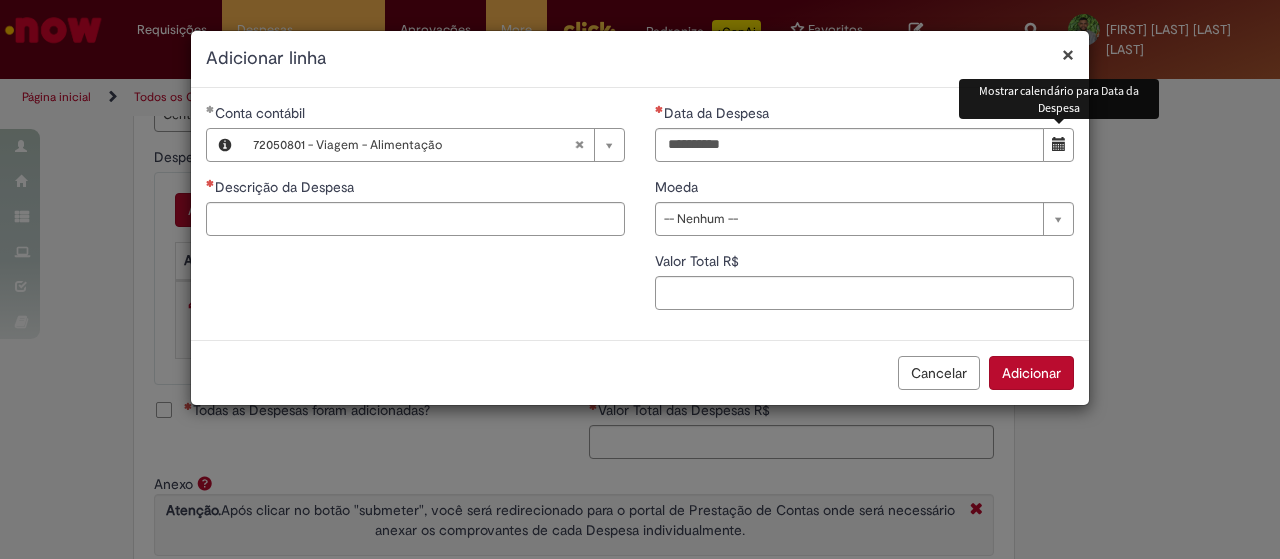 click at bounding box center (1058, 145) 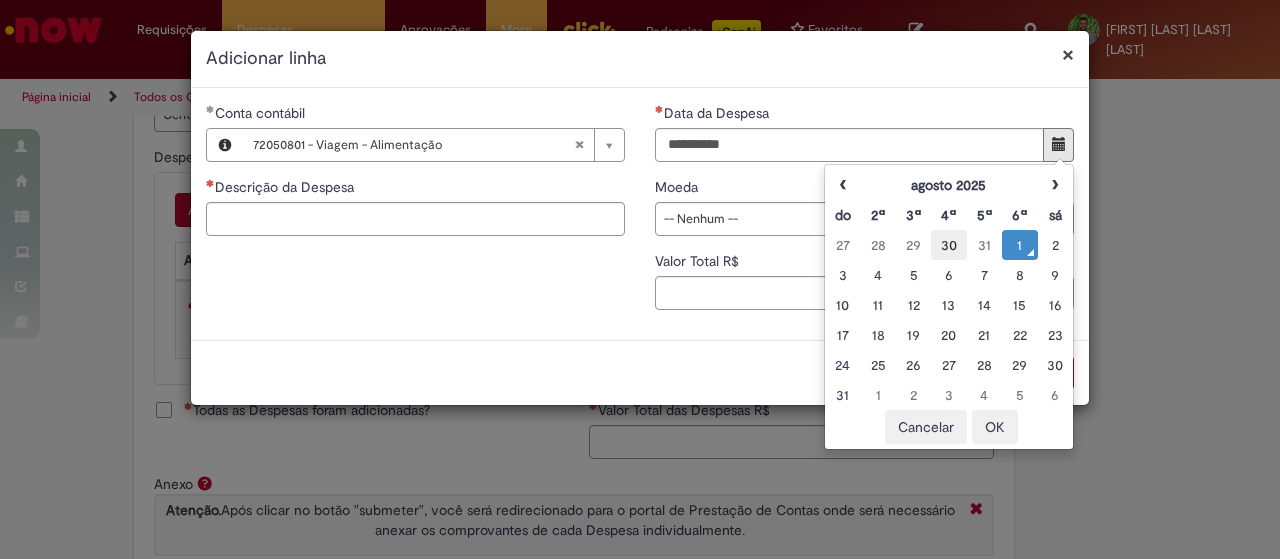 click on "30" at bounding box center (948, 245) 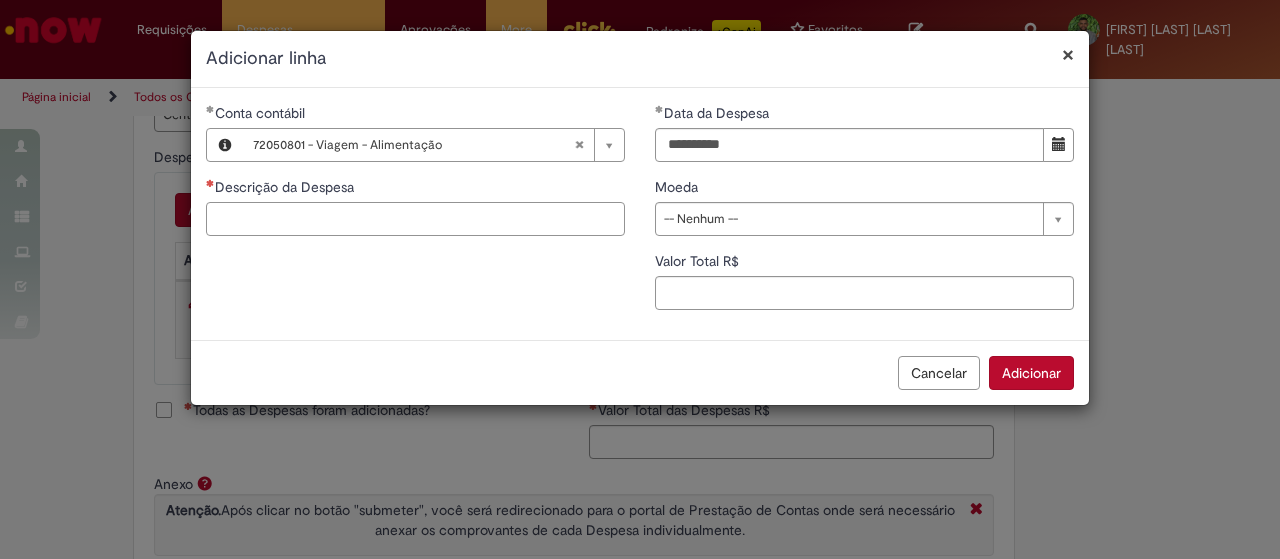 click on "Descrição da Despesa" at bounding box center [415, 219] 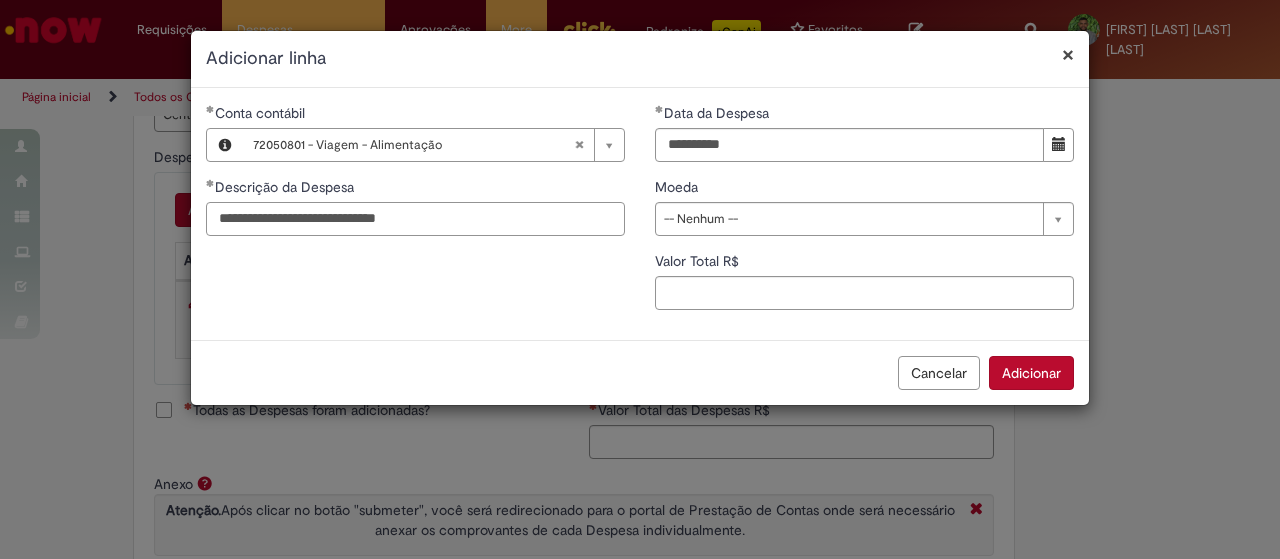 type on "**********" 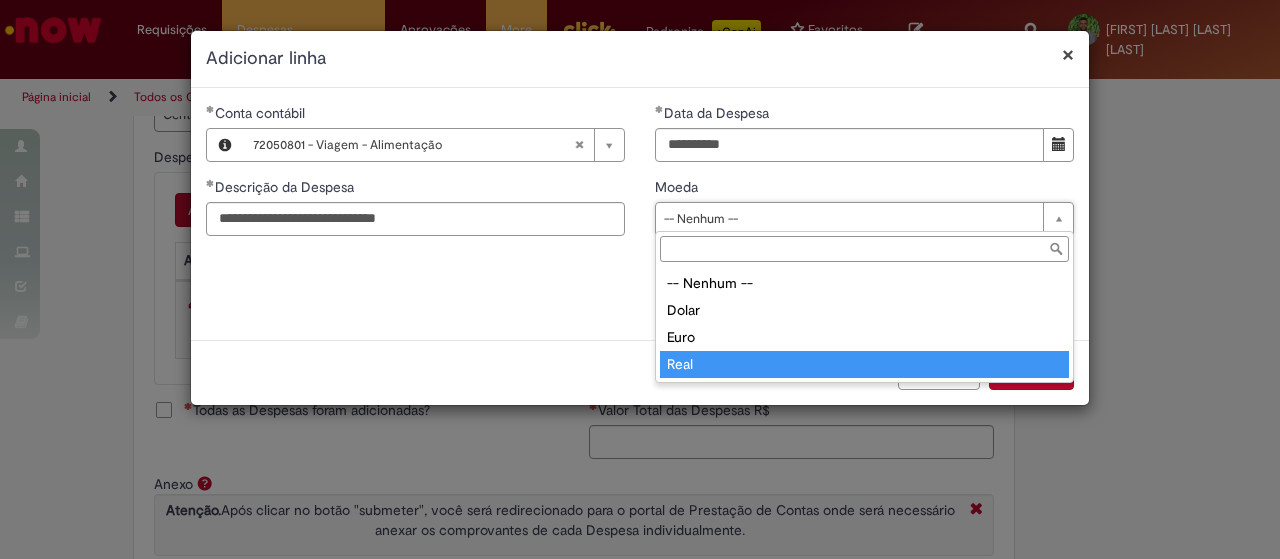 type on "****" 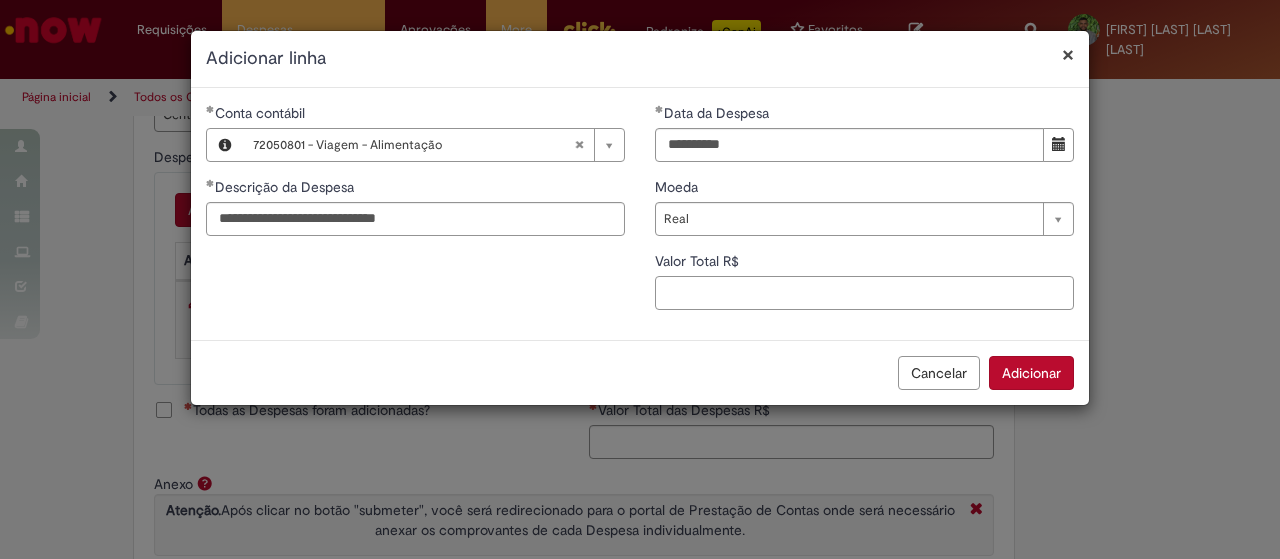 click on "Valor Total R$" at bounding box center [864, 293] 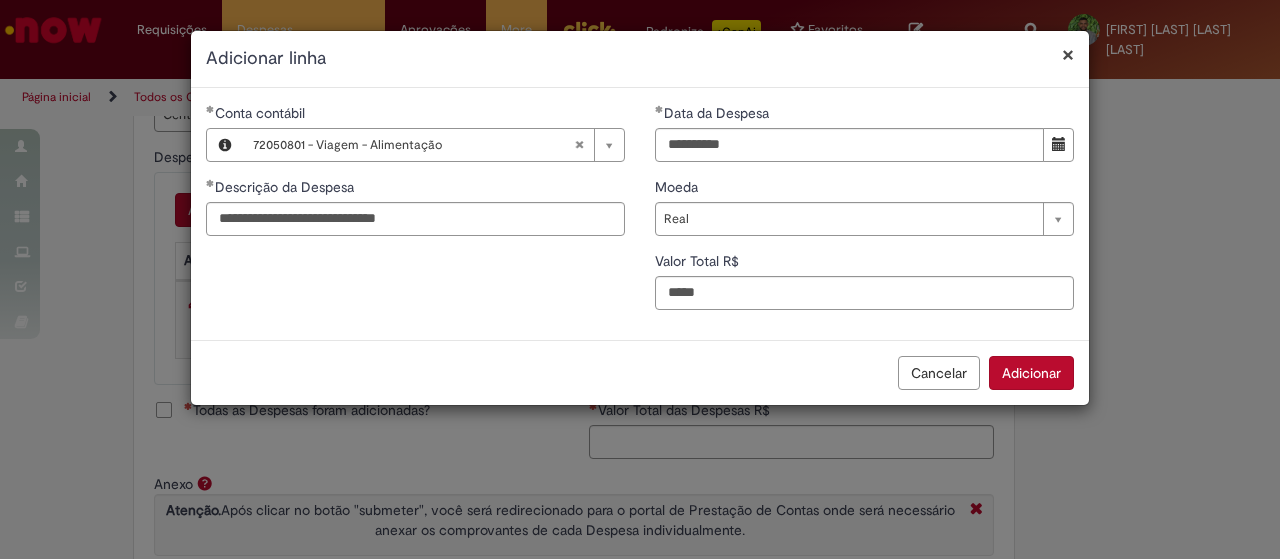 type on "*****" 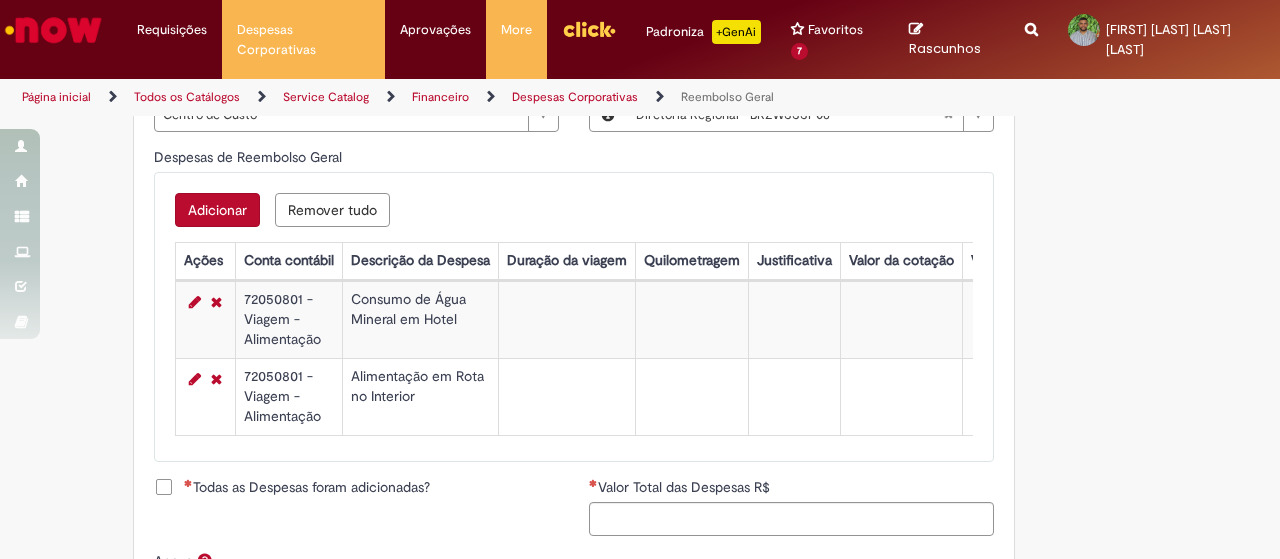 click on "Todas as Despesas foram adicionadas?" at bounding box center [307, 487] 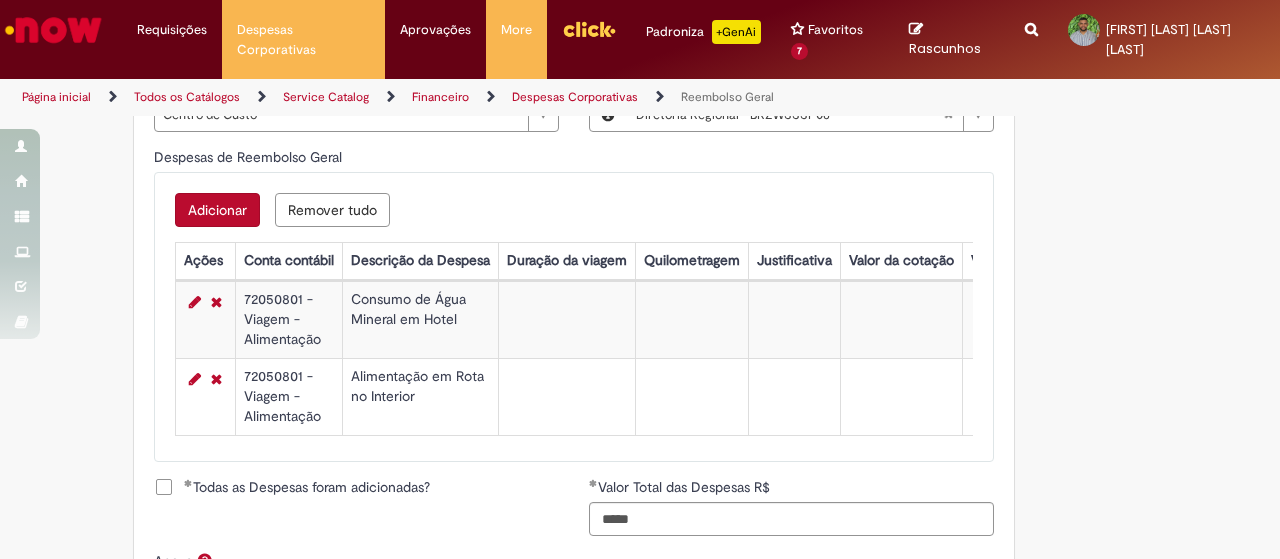 scroll, scrollTop: 1064, scrollLeft: 0, axis: vertical 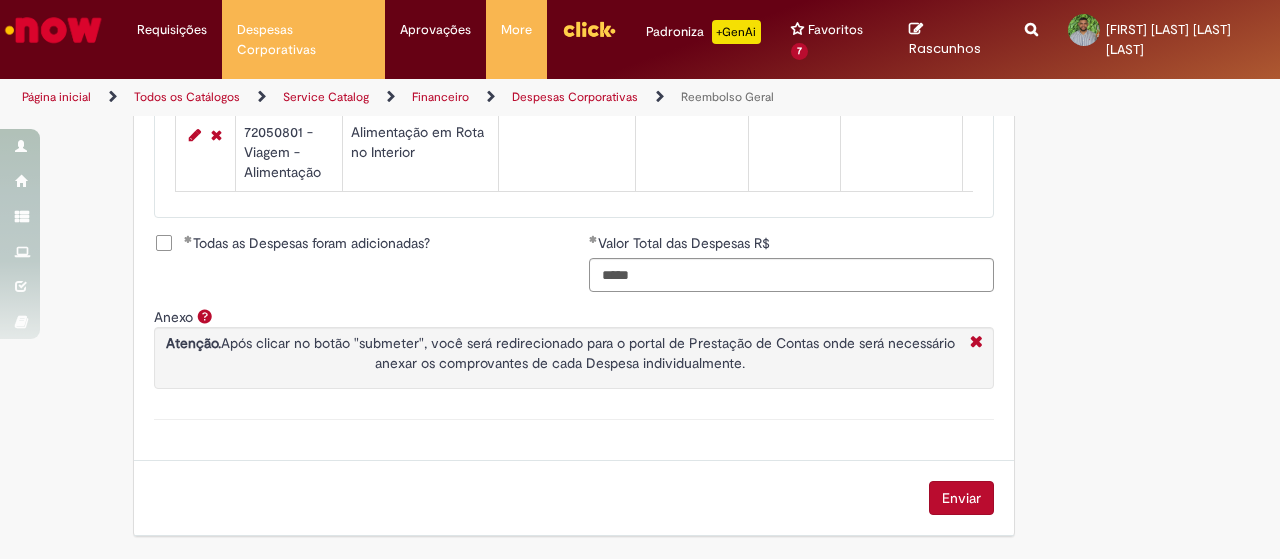 click on "Enviar" at bounding box center [961, 498] 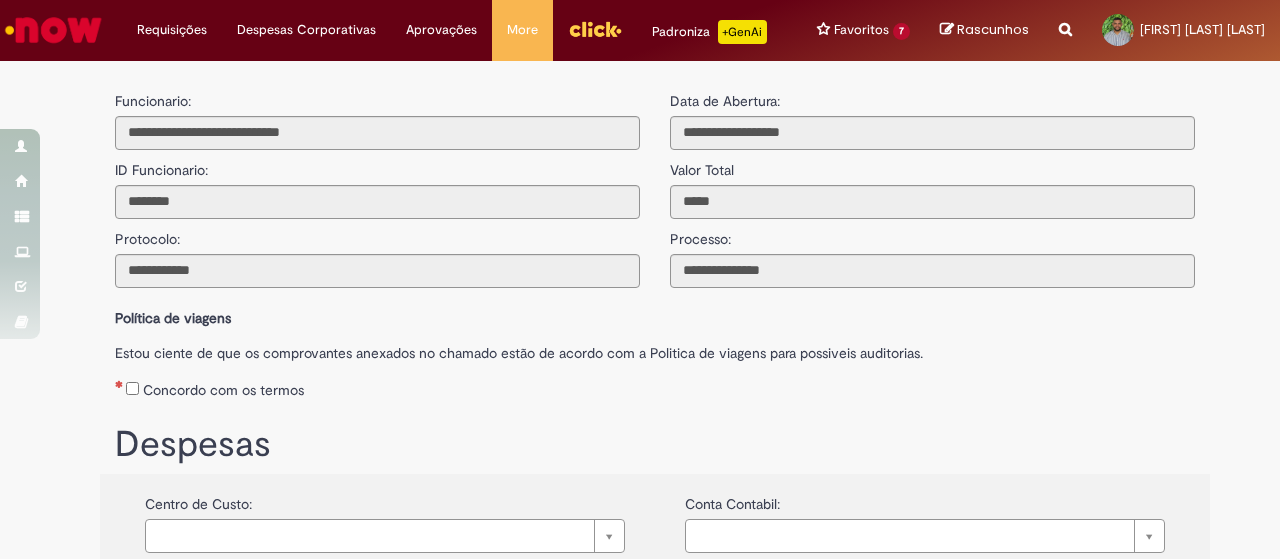 scroll, scrollTop: 0, scrollLeft: 0, axis: both 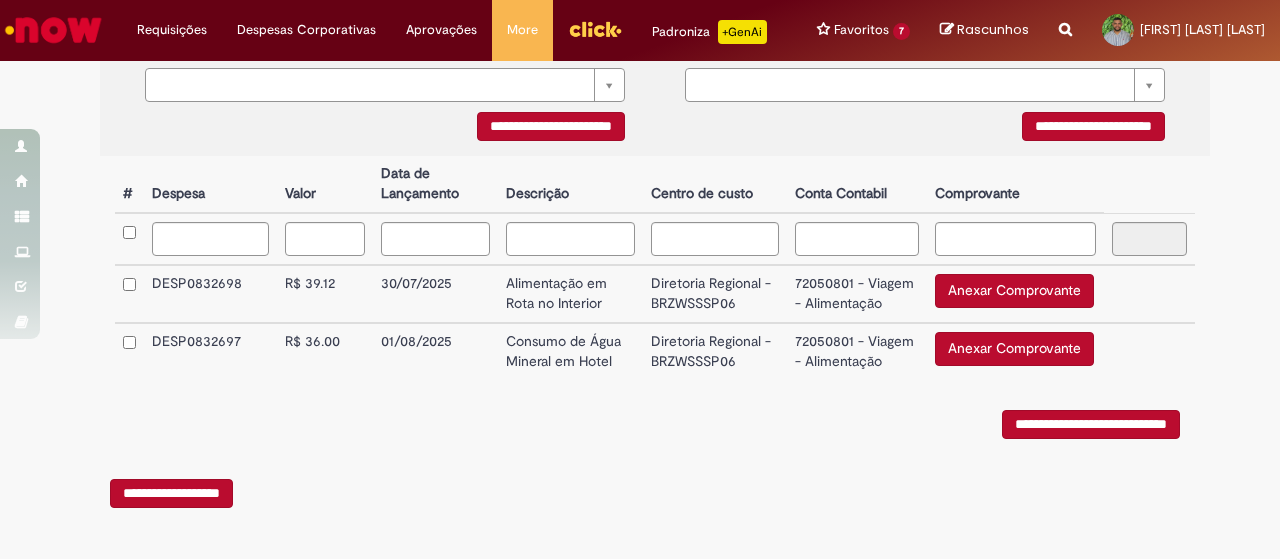 click on "Anexar Comprovante" at bounding box center (1014, 291) 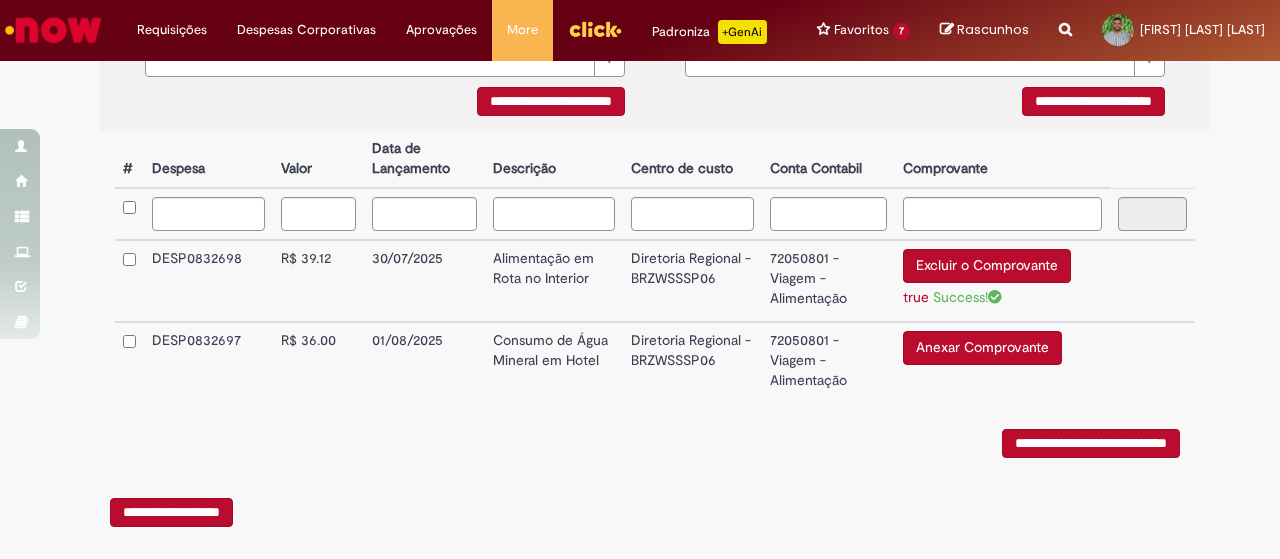 click on "Anexar Comprovante" at bounding box center (982, 348) 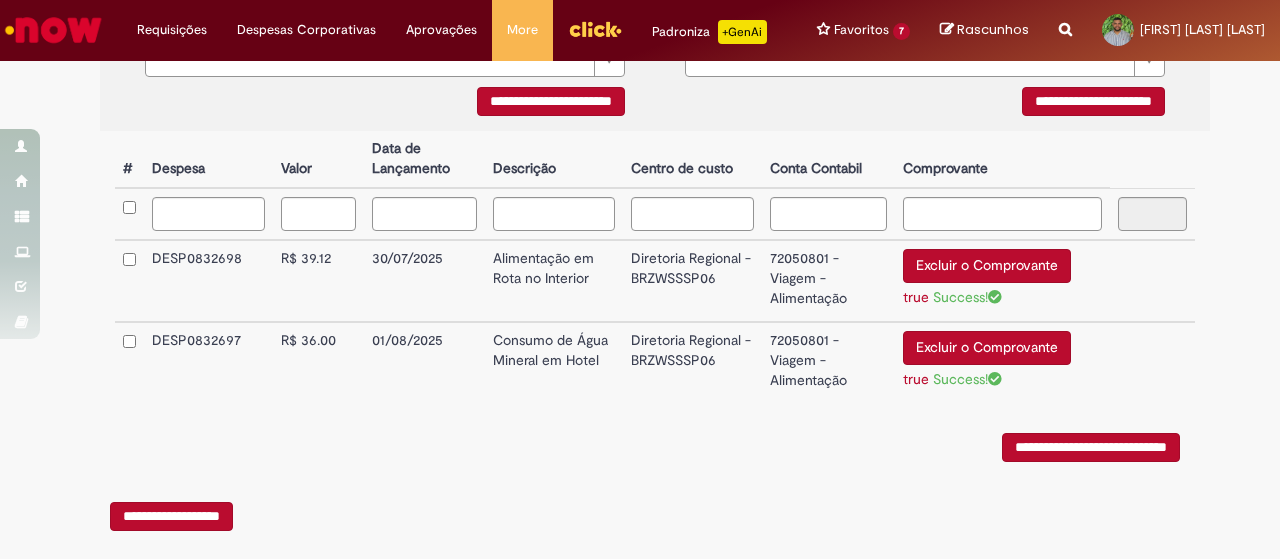 click on "**********" at bounding box center (1091, 447) 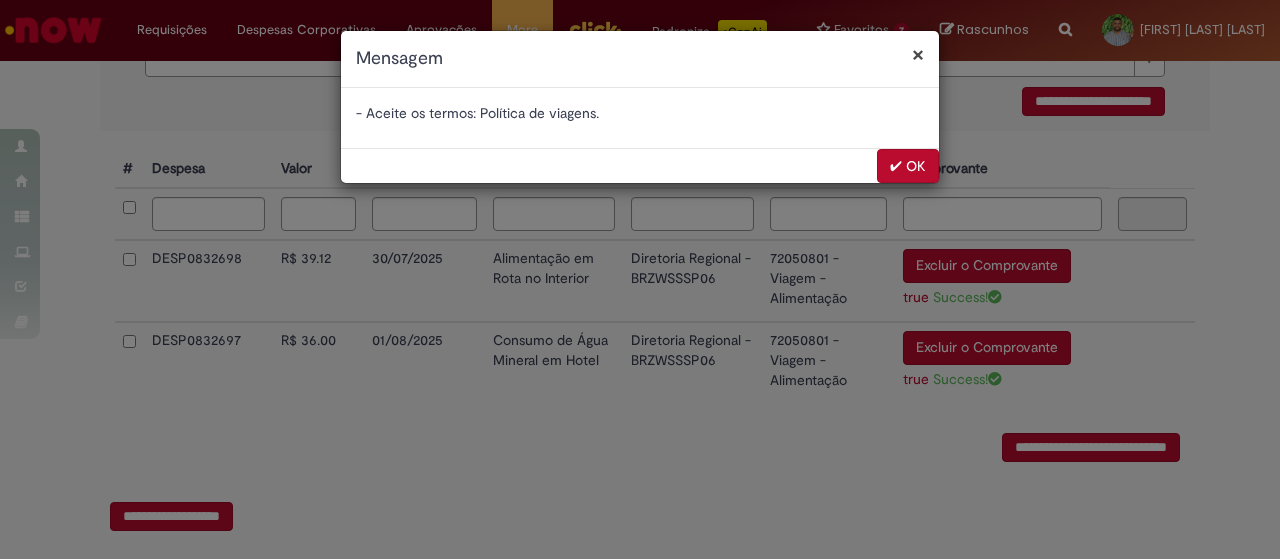 click on "✔ OK" at bounding box center (908, 166) 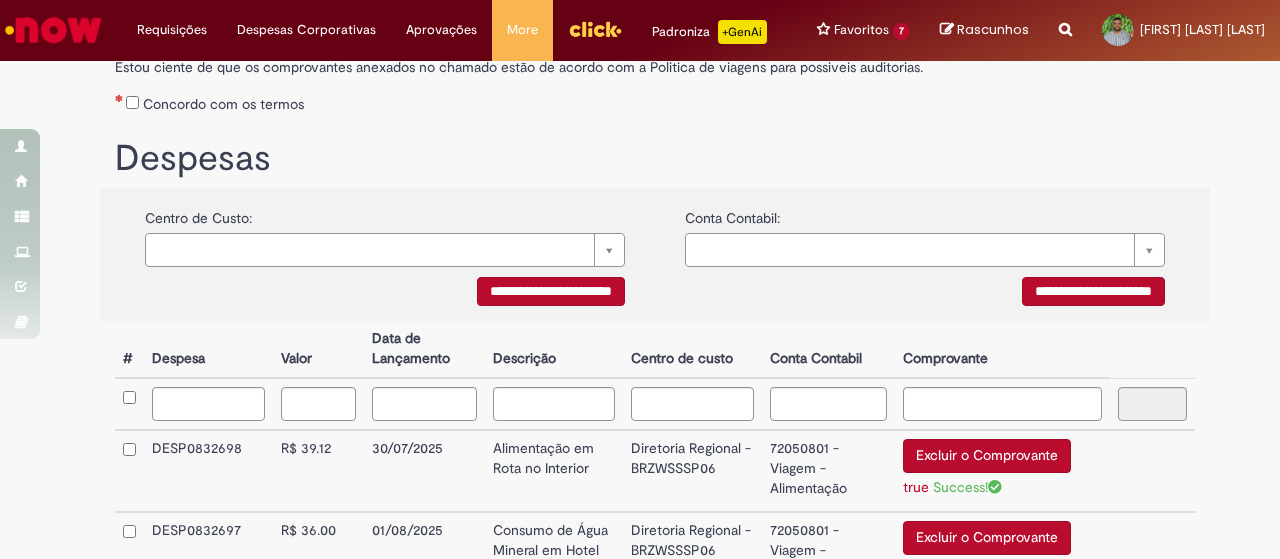 scroll, scrollTop: 285, scrollLeft: 0, axis: vertical 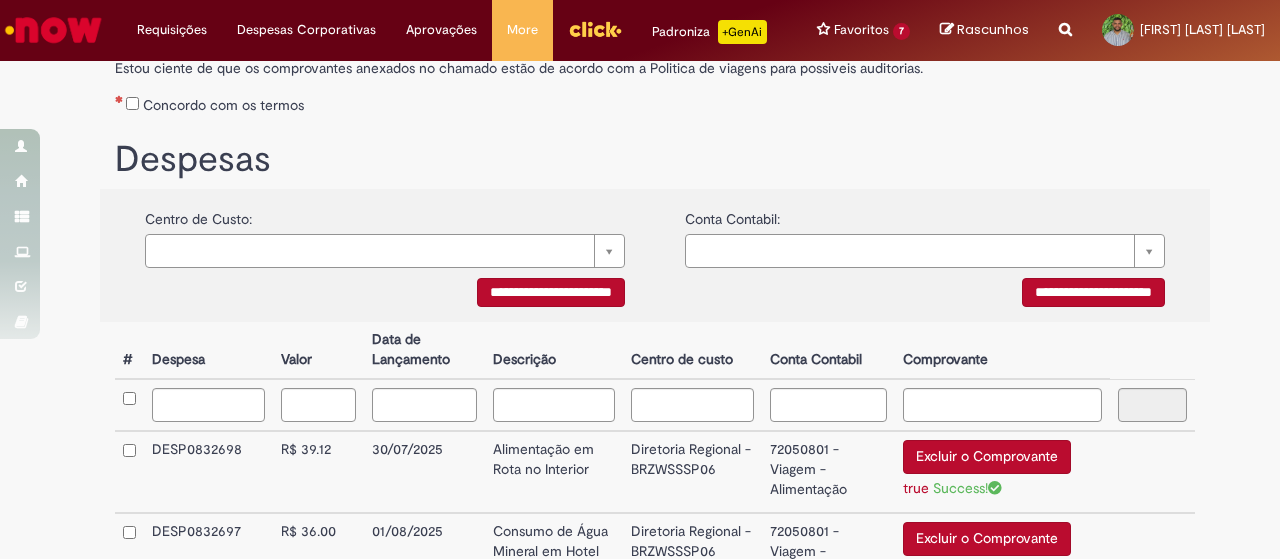 click on "**********" at bounding box center [551, 292] 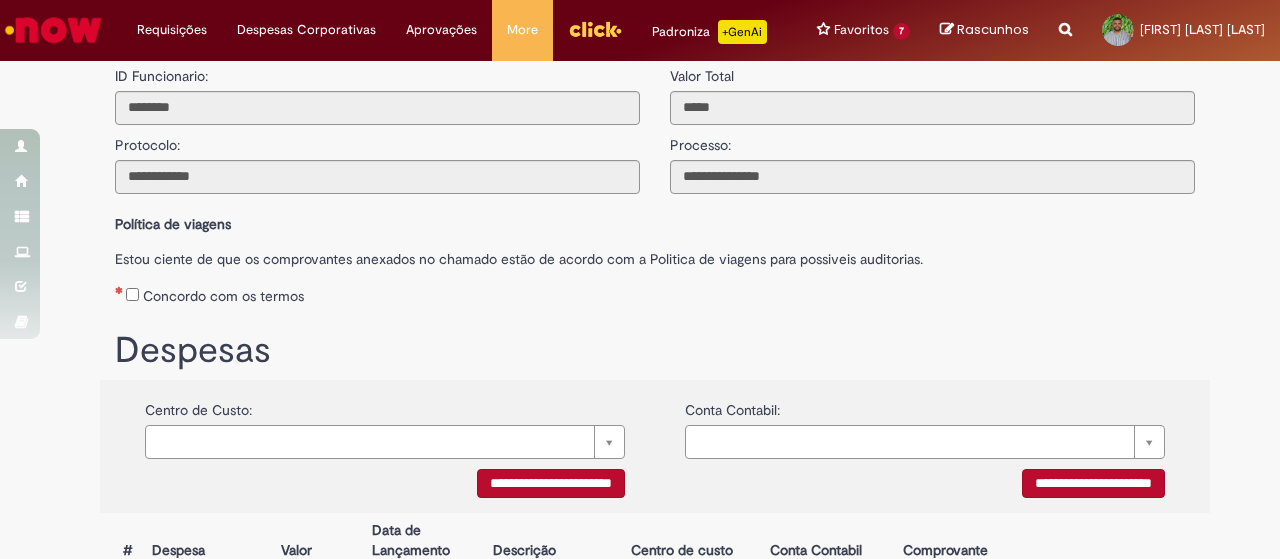 scroll, scrollTop: 93, scrollLeft: 0, axis: vertical 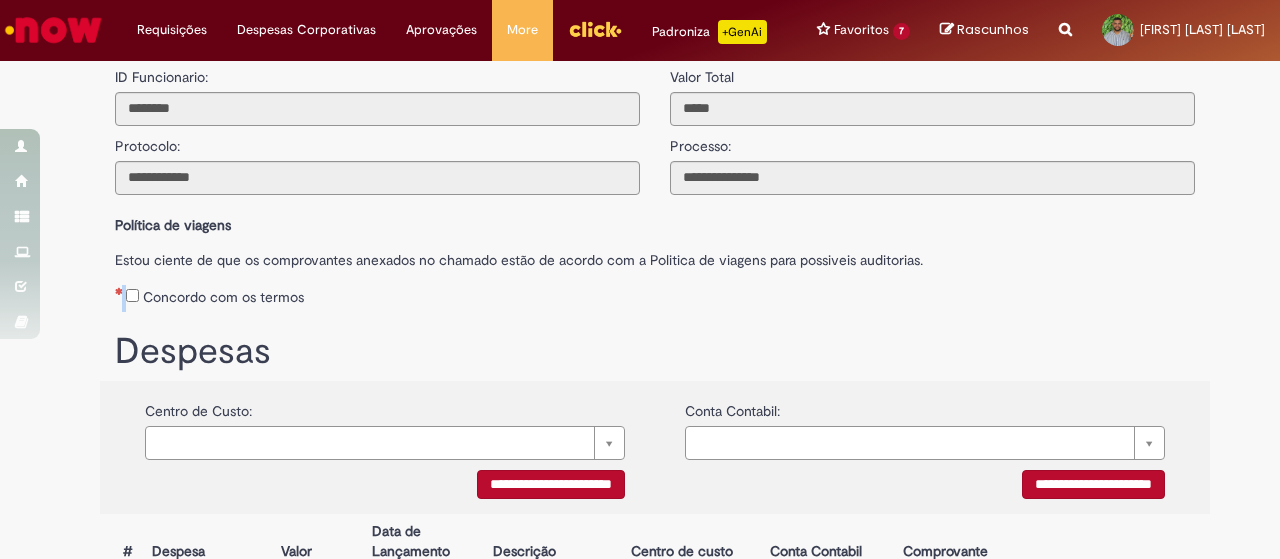 click on "Concordo com os termos" at bounding box center [655, 293] 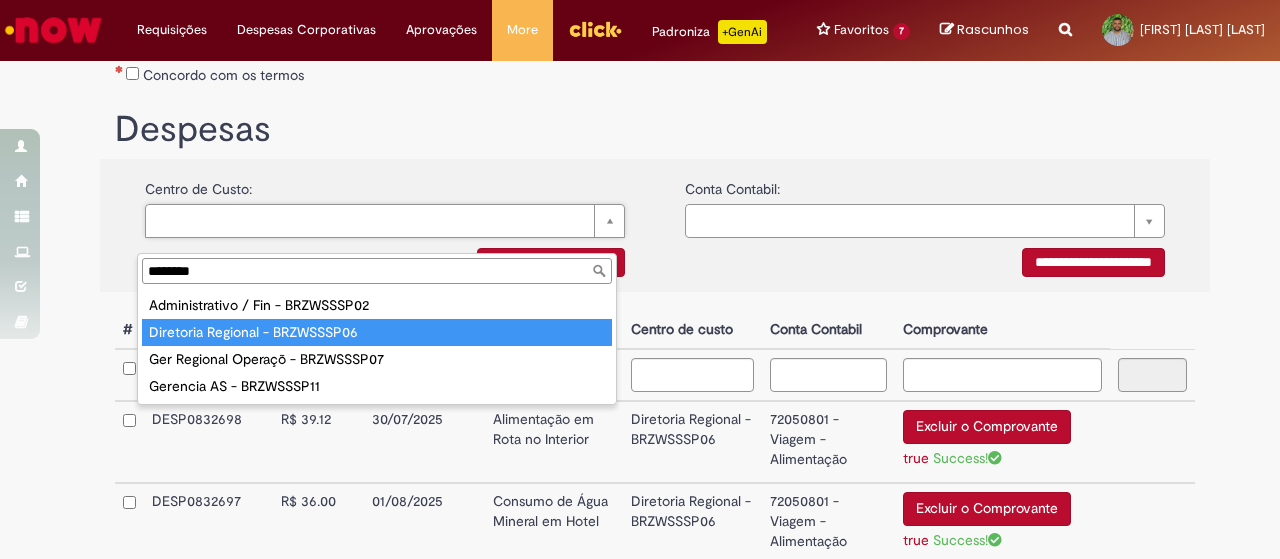 type on "********" 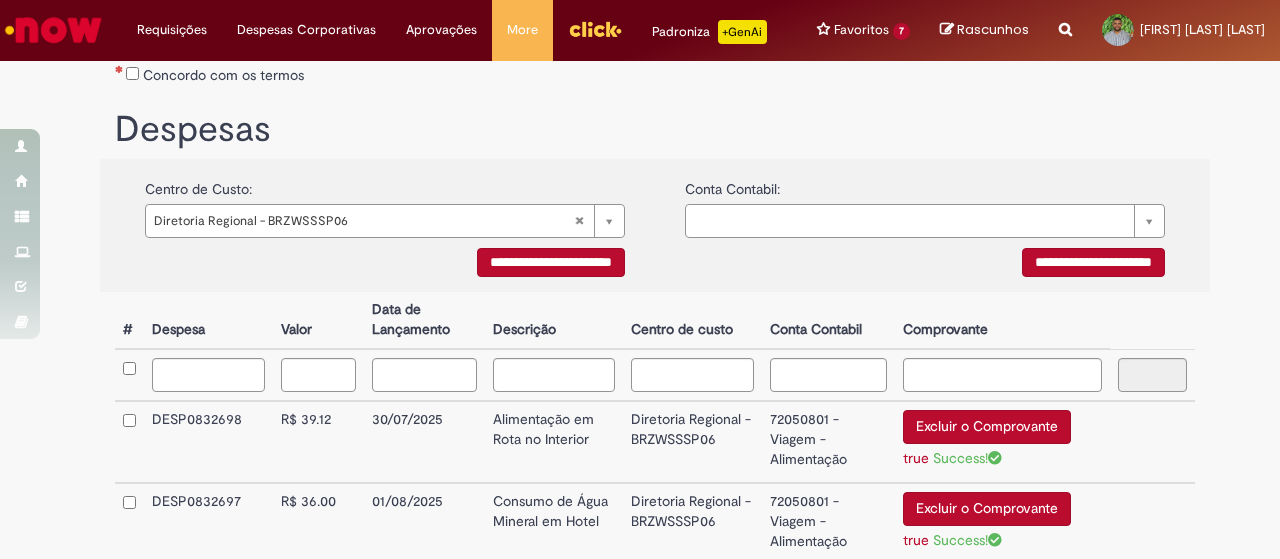 click on "Conta Contabil:            Pesquisar usando lista" at bounding box center (925, 203) 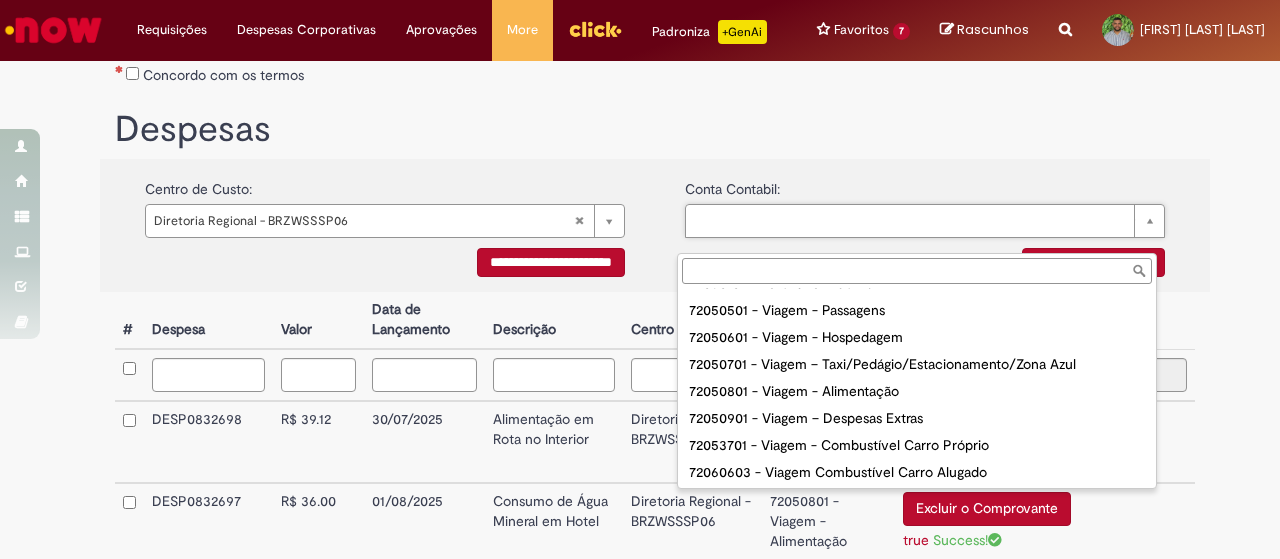 scroll, scrollTop: 716, scrollLeft: 0, axis: vertical 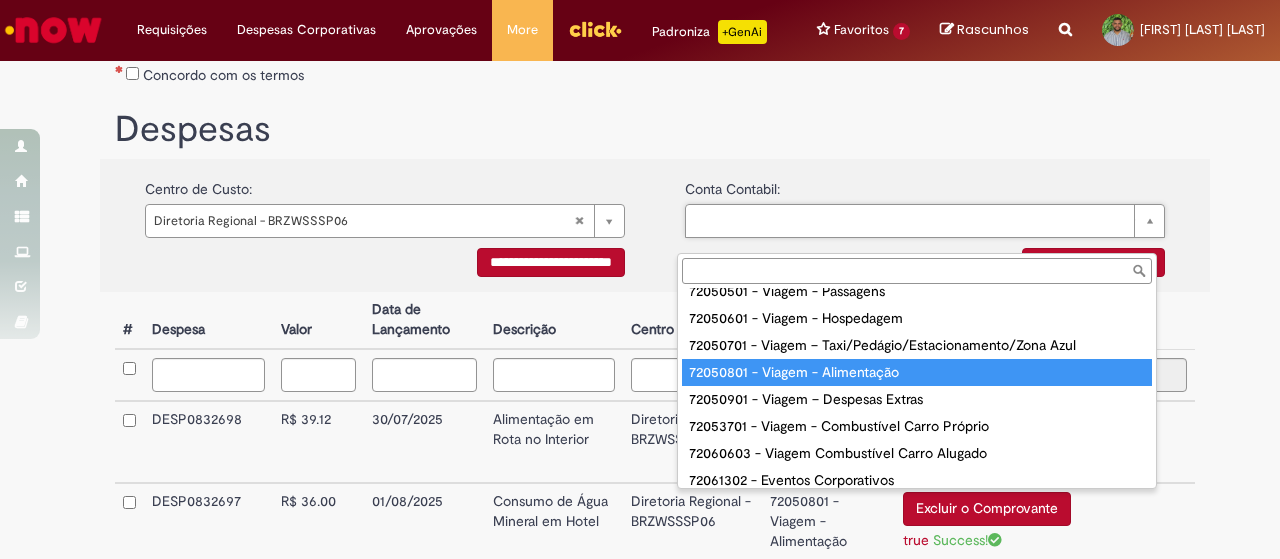 type on "**********" 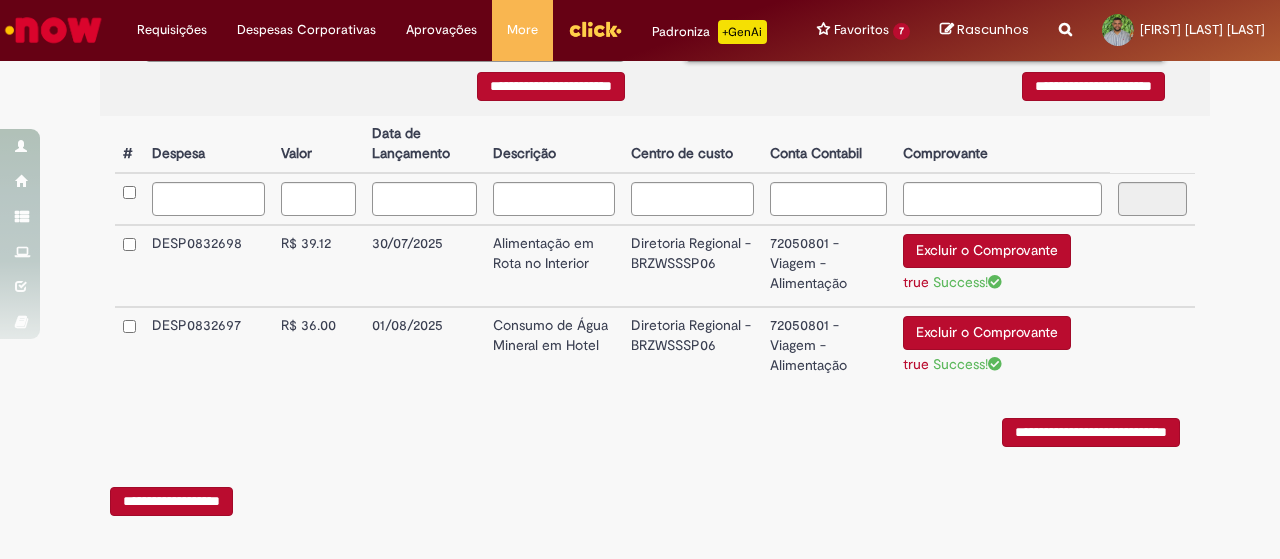 scroll, scrollTop: 522, scrollLeft: 0, axis: vertical 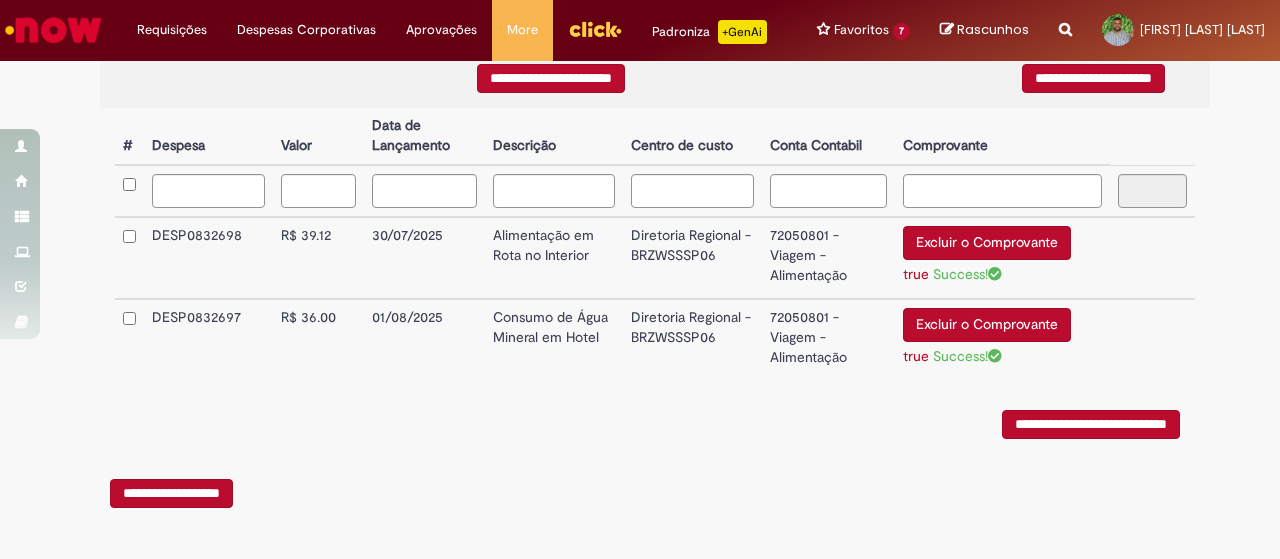 click on "**********" at bounding box center [1091, 424] 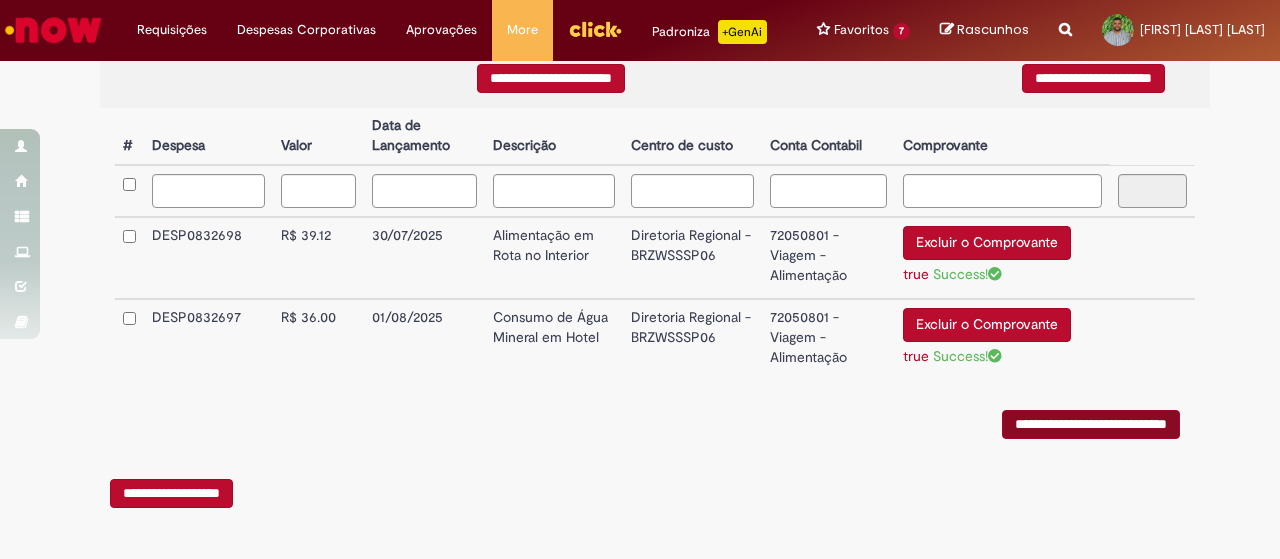 scroll, scrollTop: 0, scrollLeft: 0, axis: both 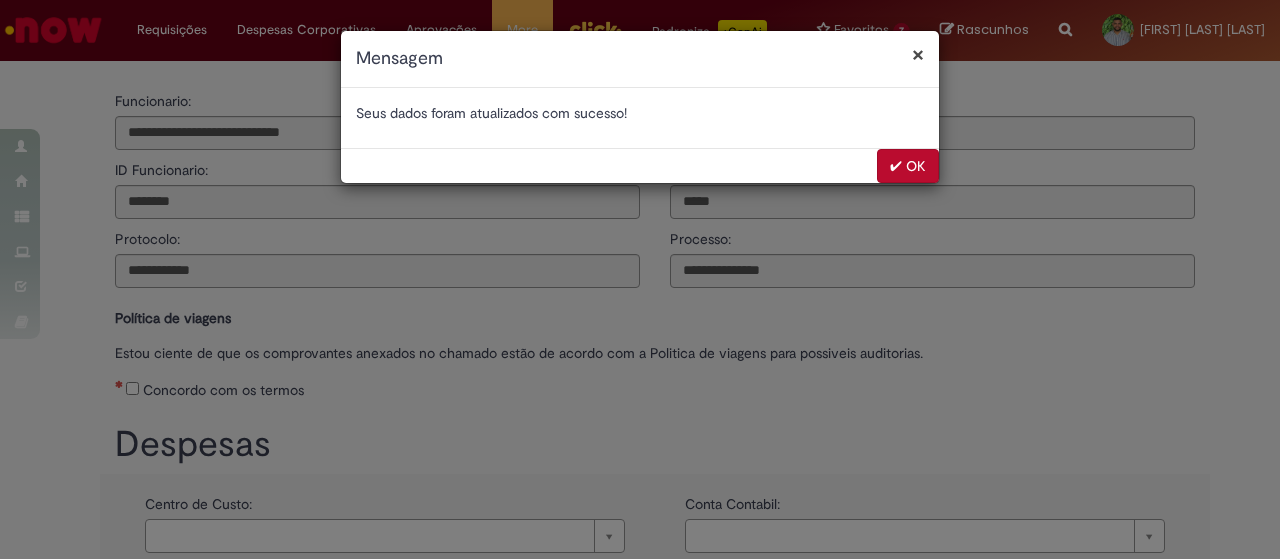 click on "✔ OK" at bounding box center (908, 166) 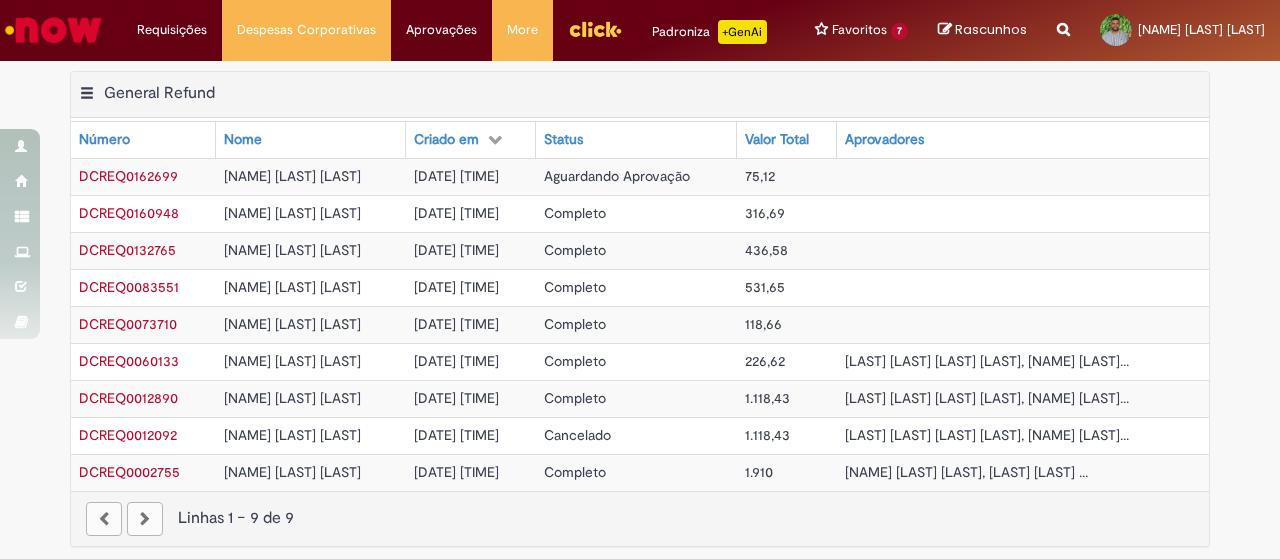 scroll, scrollTop: 0, scrollLeft: 0, axis: both 